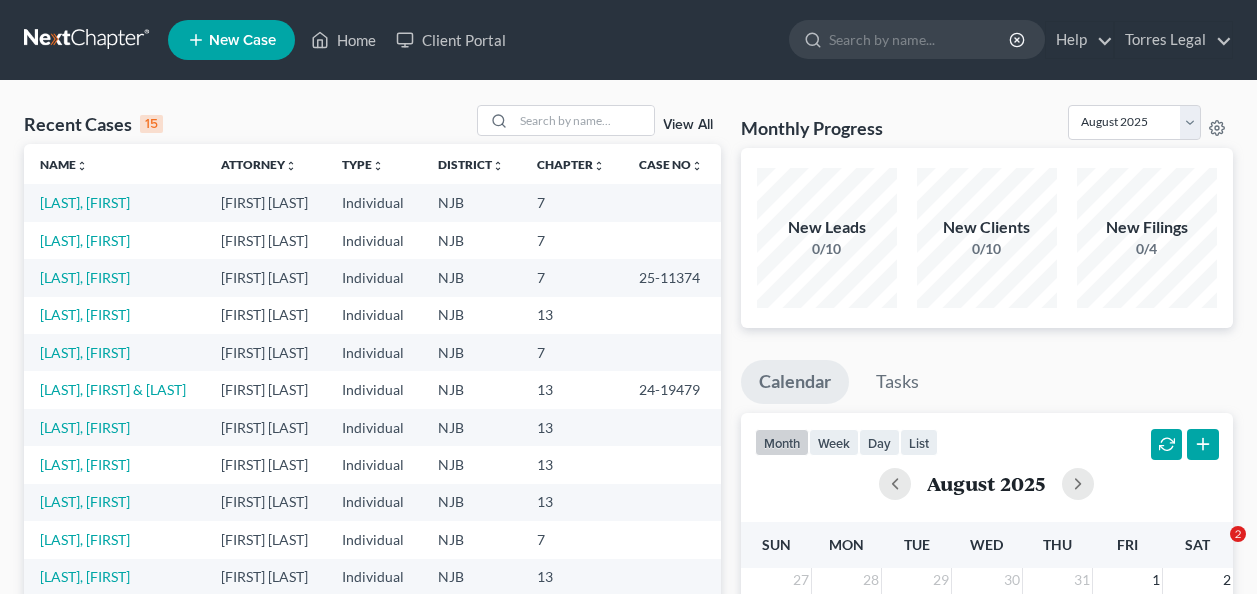scroll, scrollTop: 0, scrollLeft: 0, axis: both 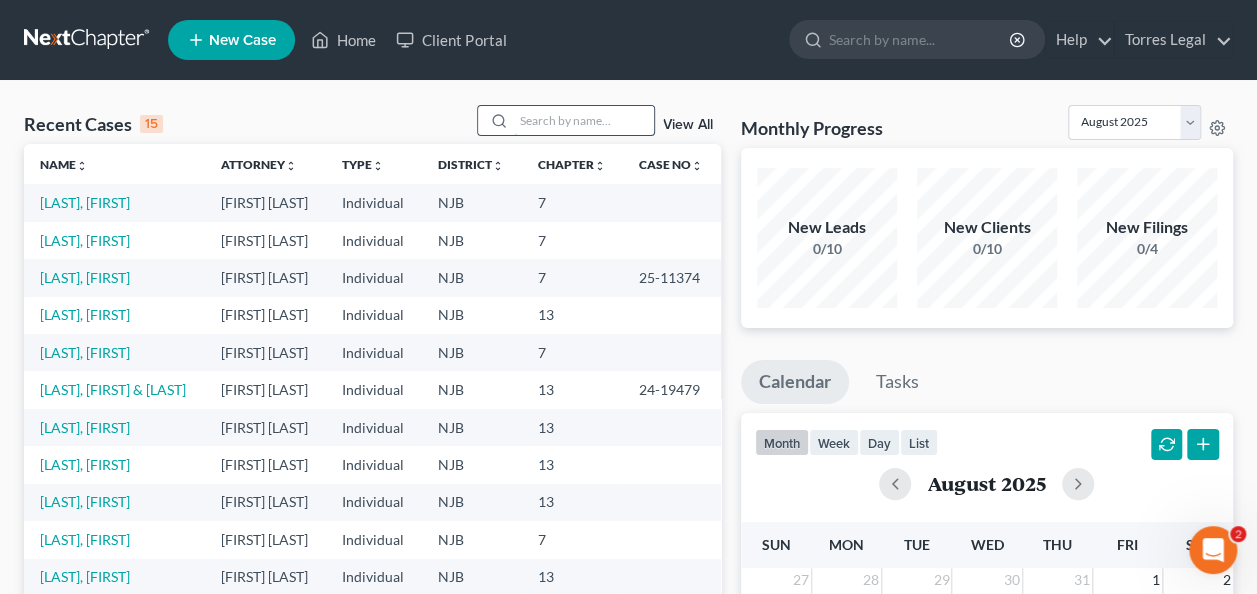 click at bounding box center (584, 120) 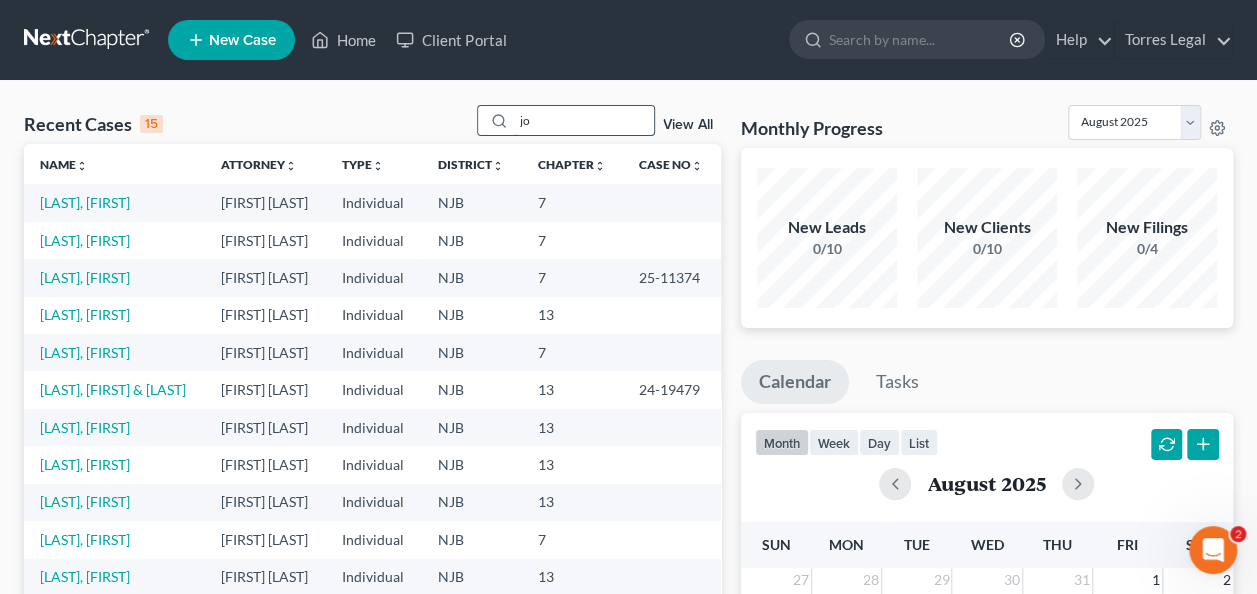 type on "j" 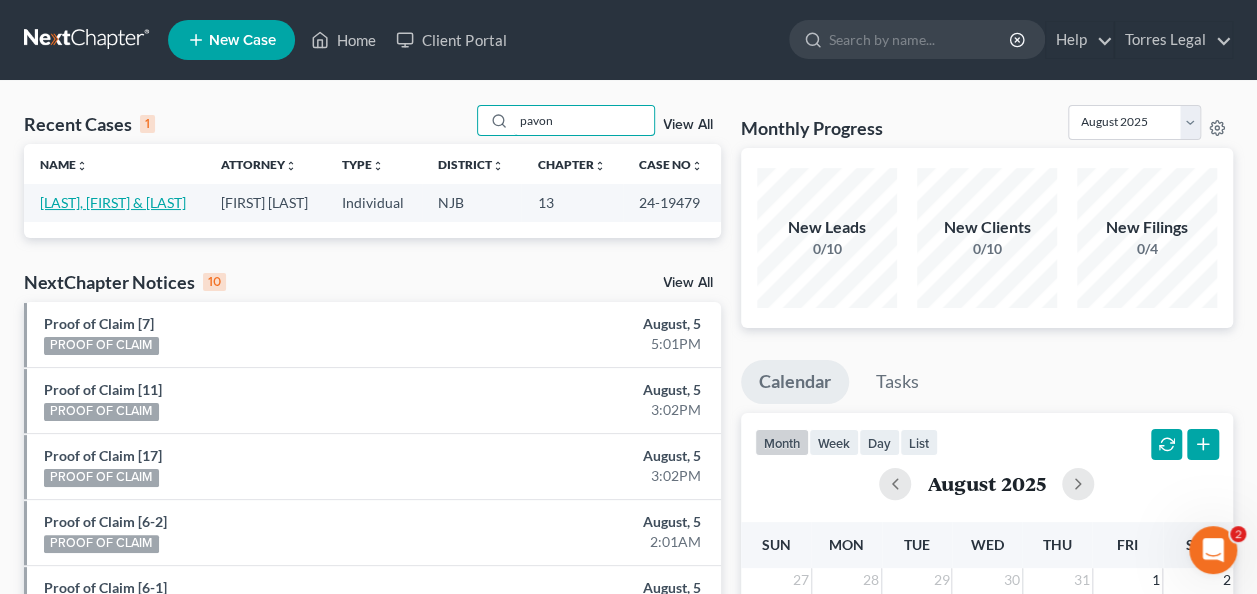 type on "pavon" 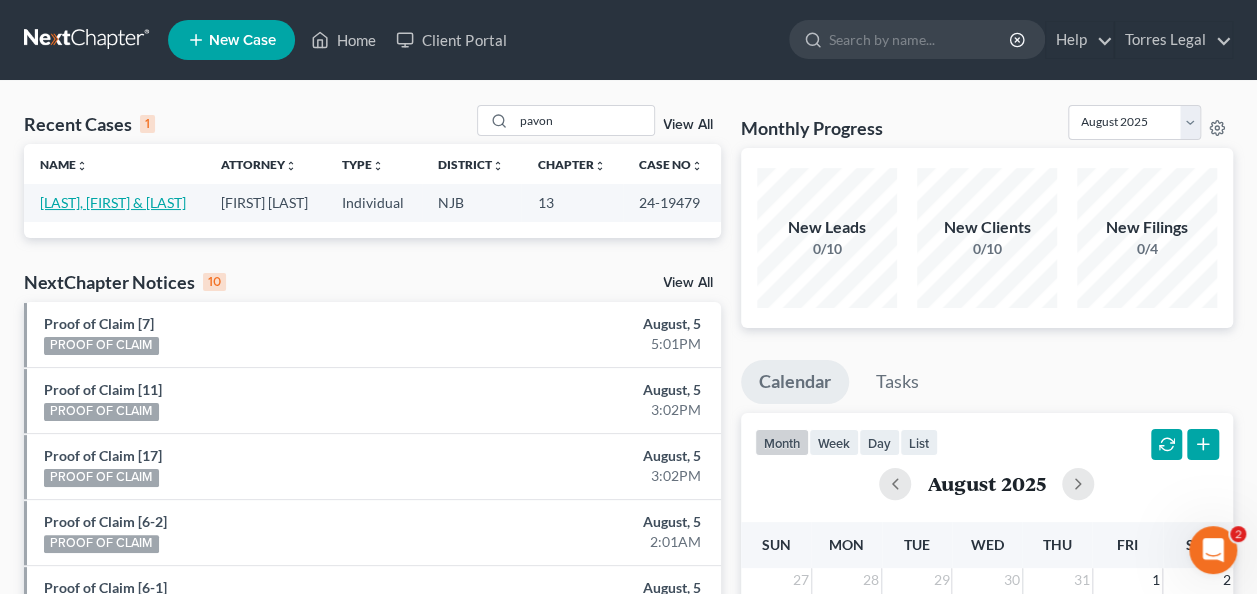 click on "[LAST], [FIRST] & [LAST]" at bounding box center (113, 202) 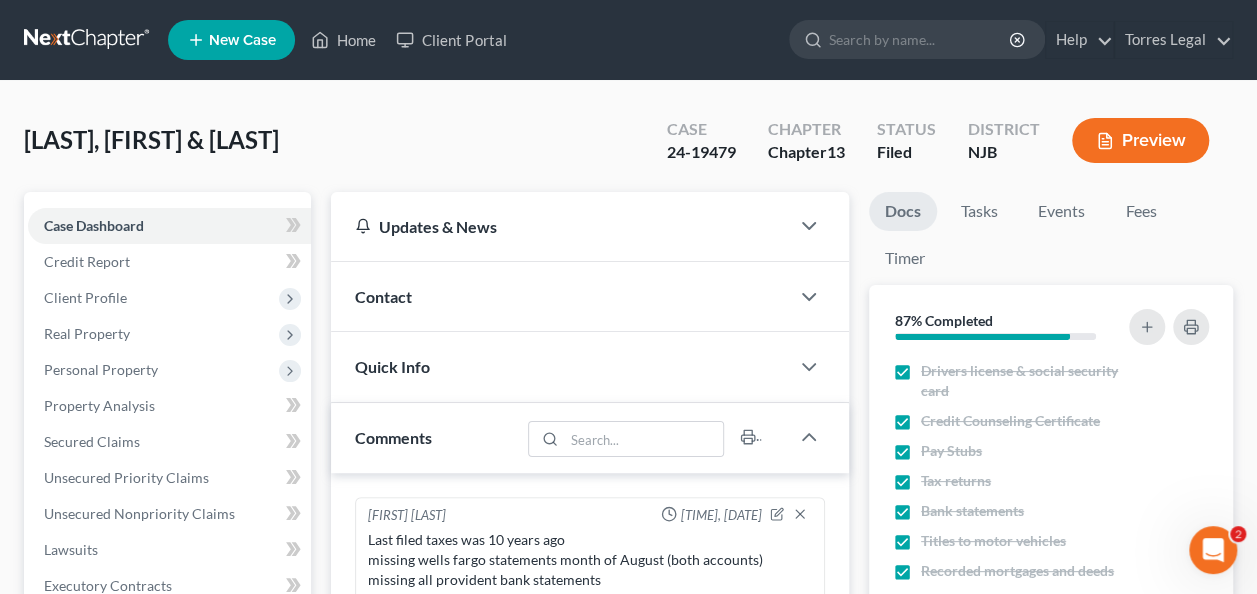 scroll, scrollTop: 300, scrollLeft: 0, axis: vertical 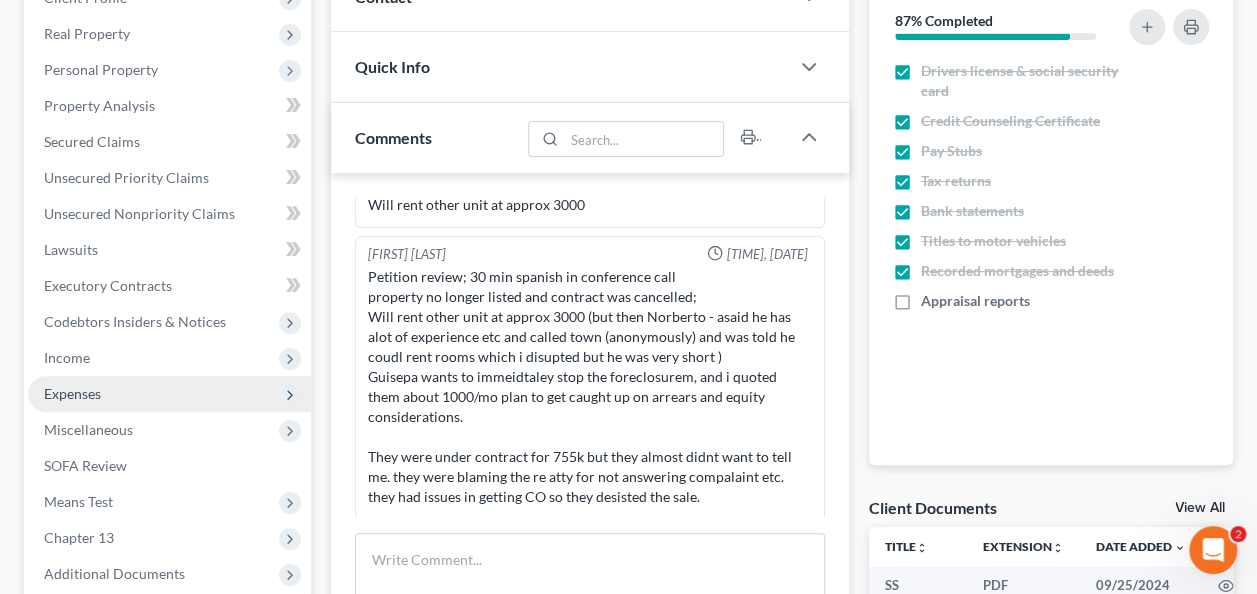 click on "Expenses" at bounding box center [72, 393] 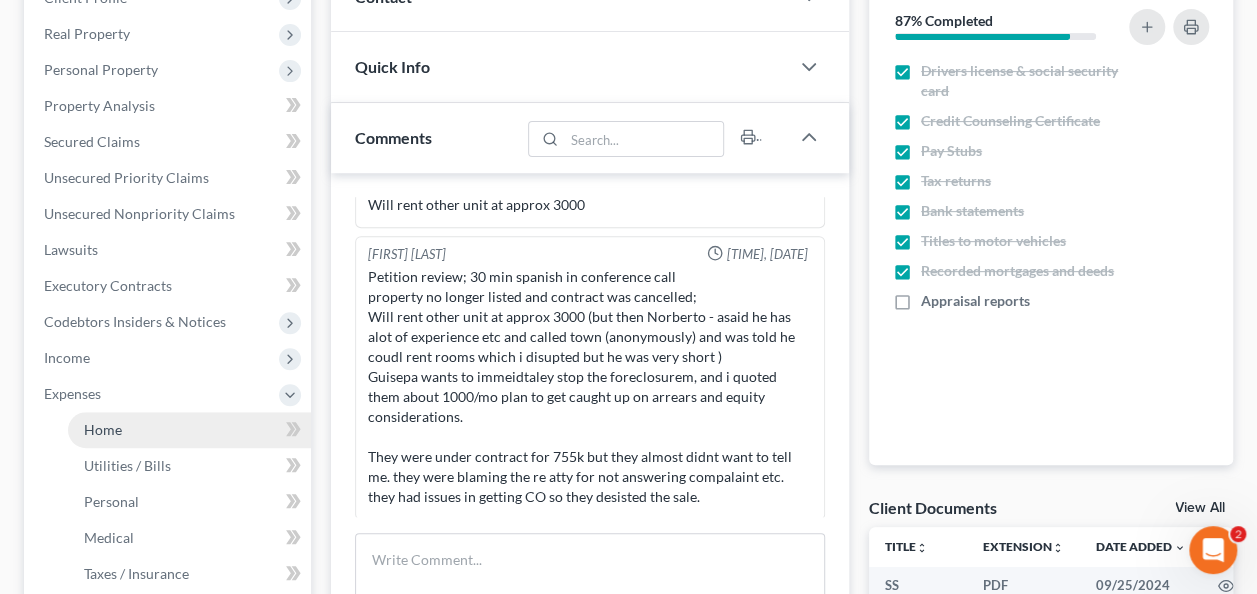 click on "Home" at bounding box center [103, 429] 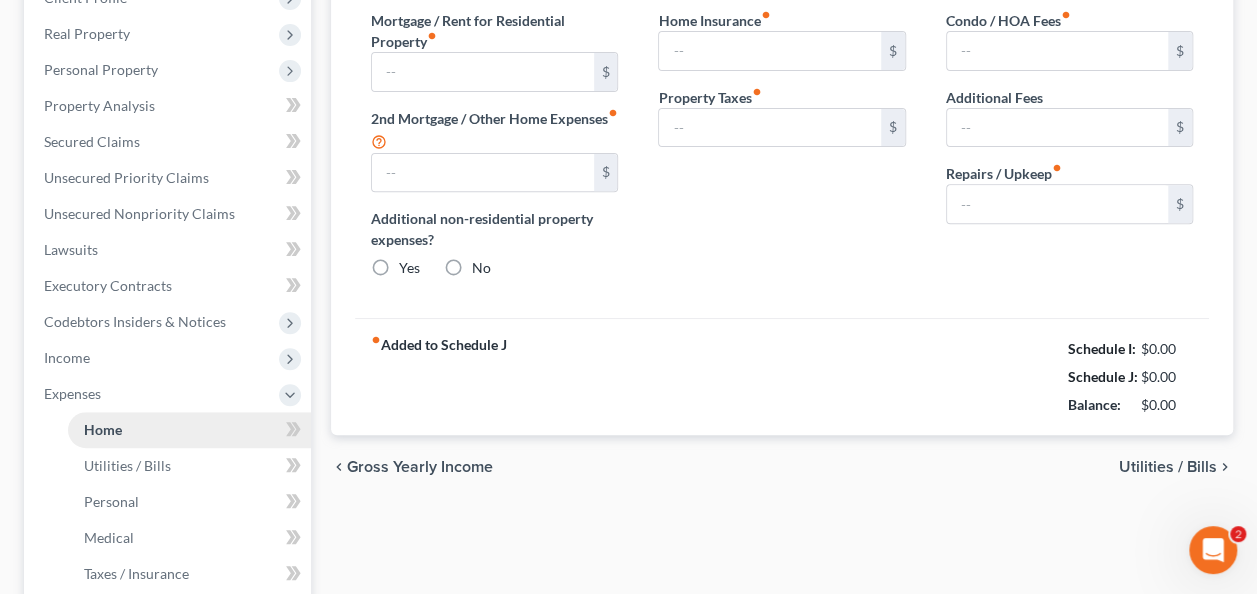 type on "2,600.00" 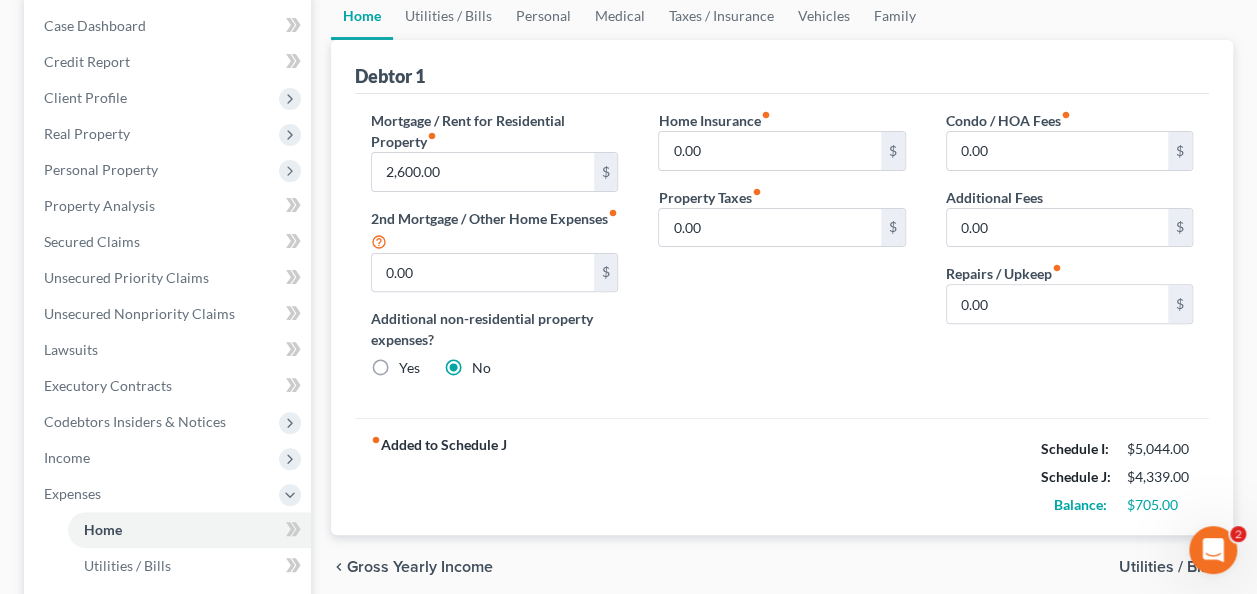 scroll, scrollTop: 300, scrollLeft: 0, axis: vertical 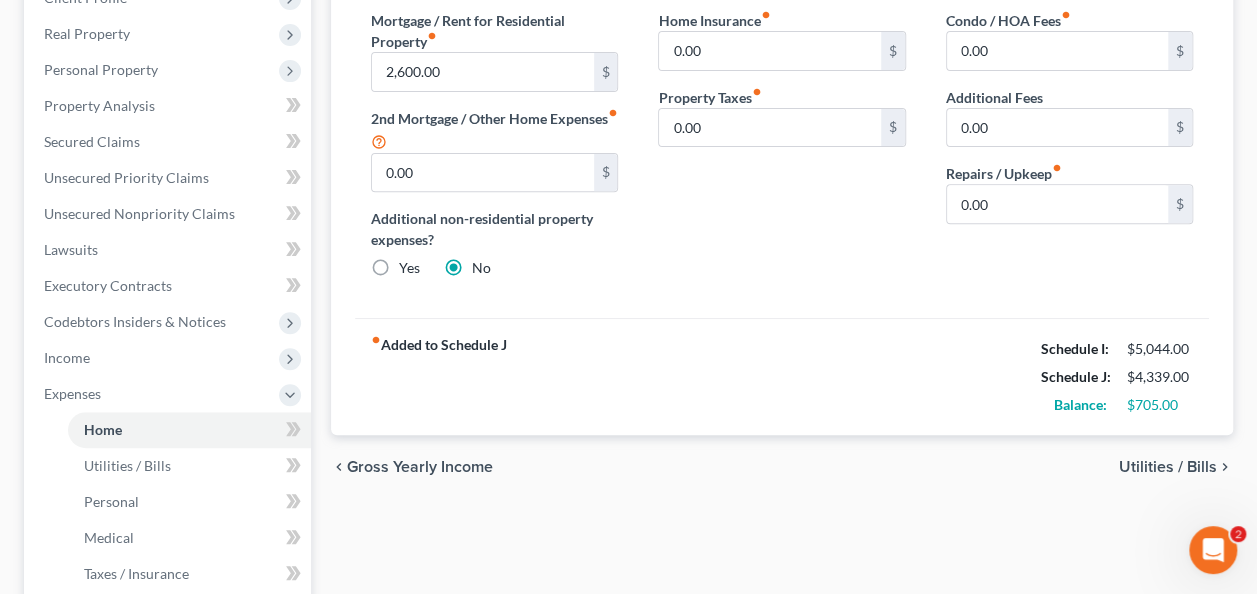 click on "Utilities / Bills" at bounding box center (1168, 467) 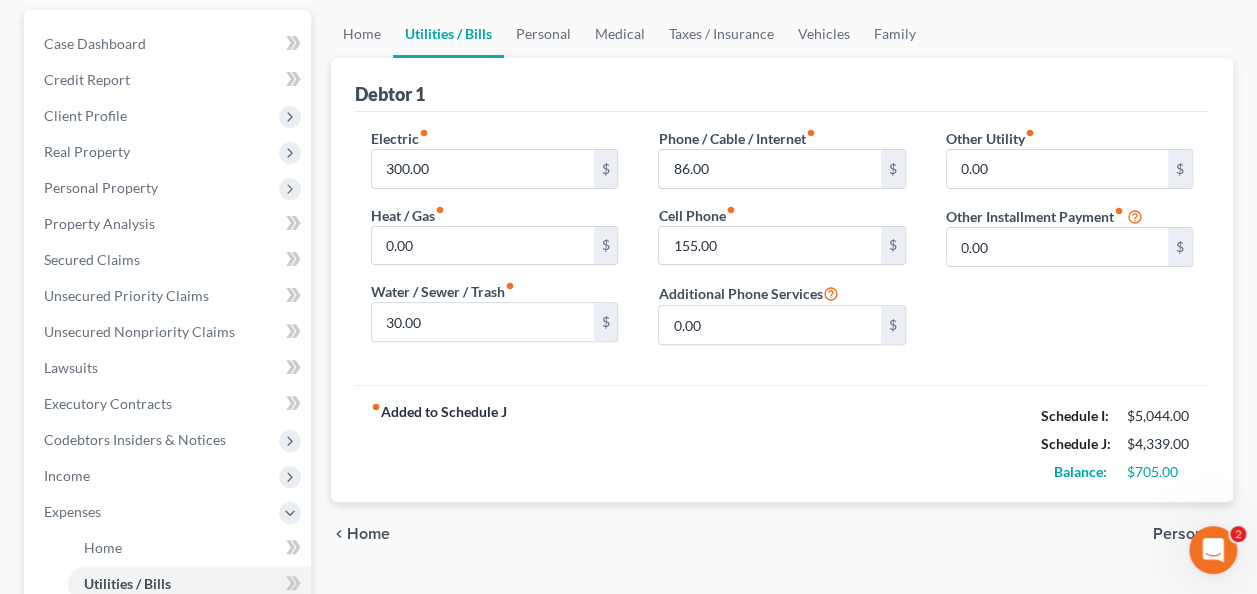 scroll, scrollTop: 200, scrollLeft: 0, axis: vertical 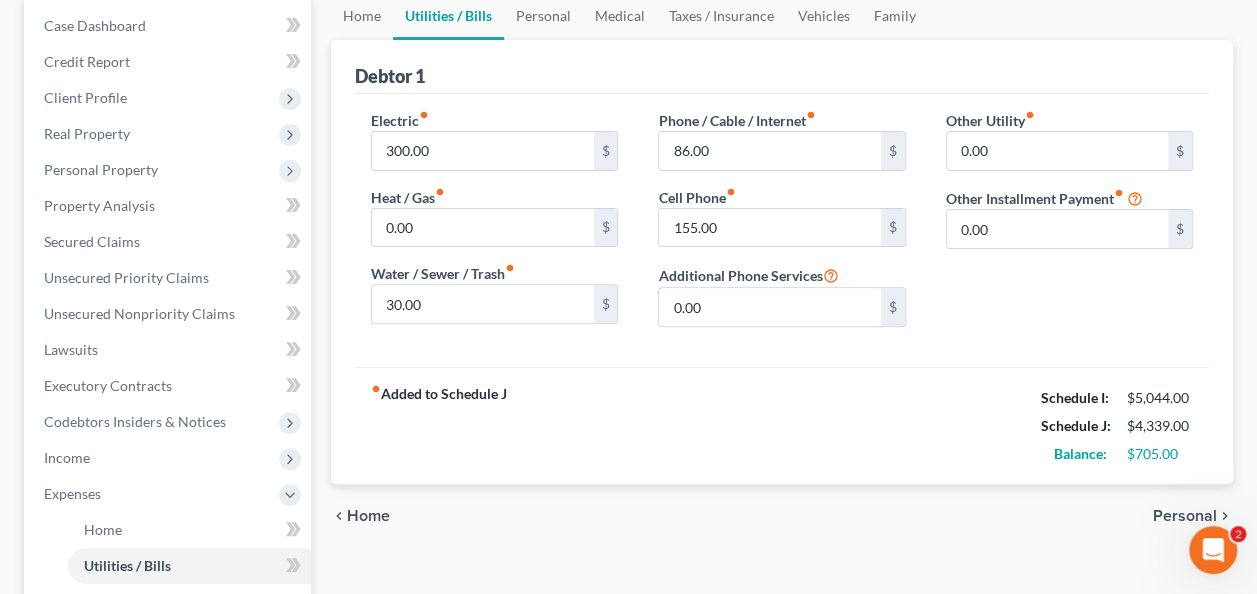 click on "Personal" at bounding box center [1185, 516] 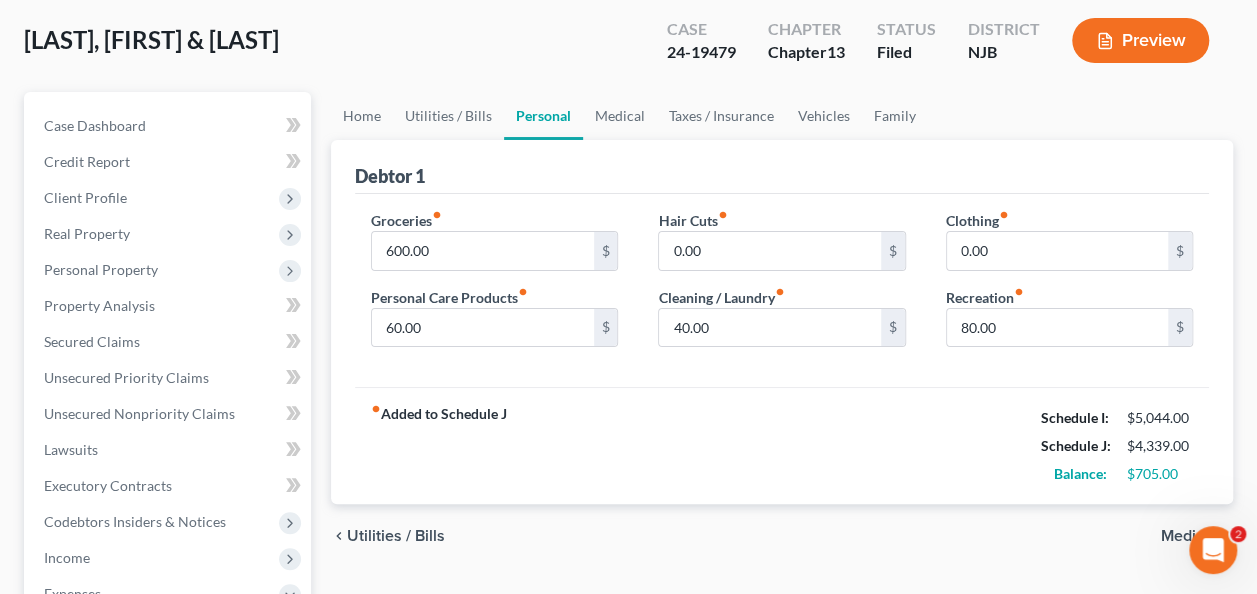 scroll, scrollTop: 200, scrollLeft: 0, axis: vertical 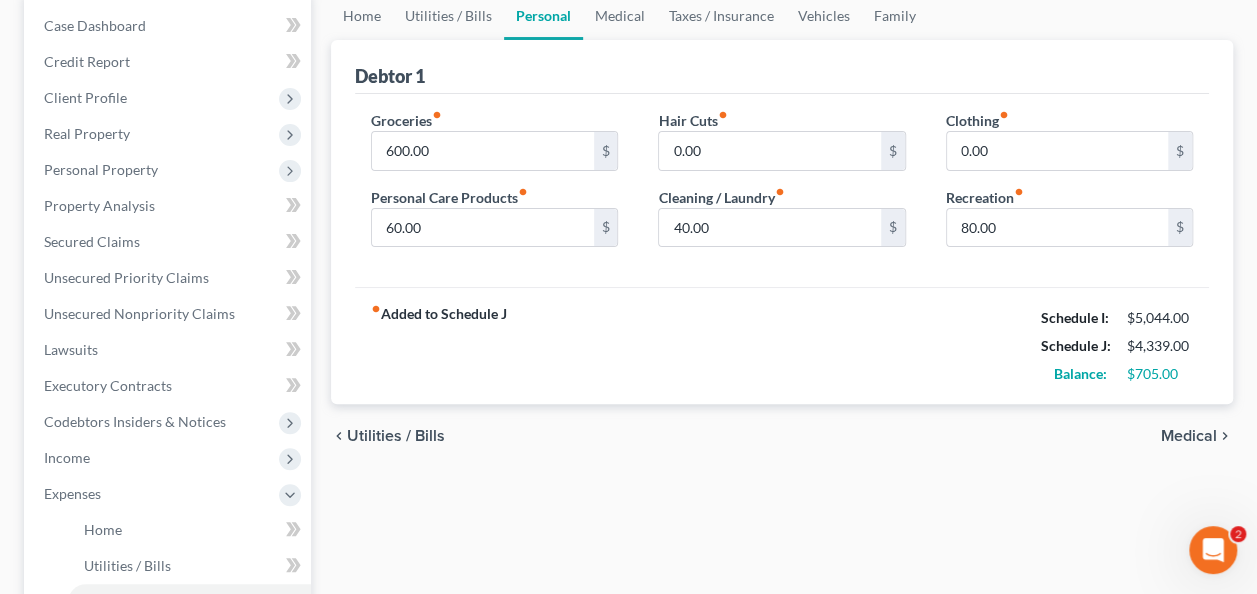 click on "Medical" at bounding box center [1189, 436] 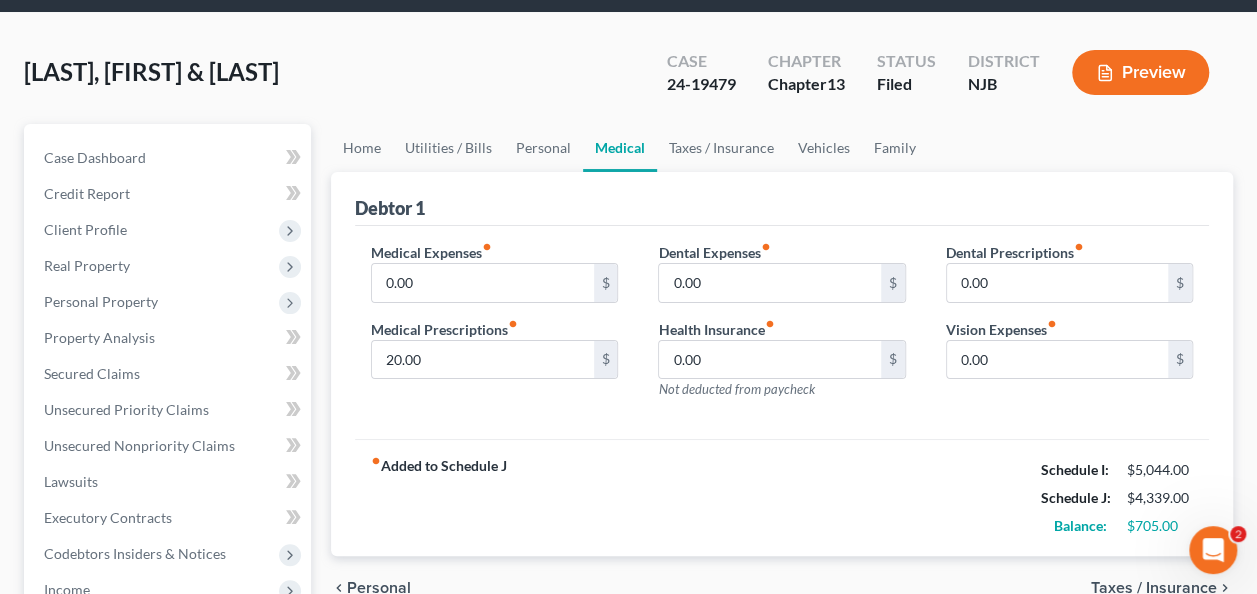 scroll, scrollTop: 100, scrollLeft: 0, axis: vertical 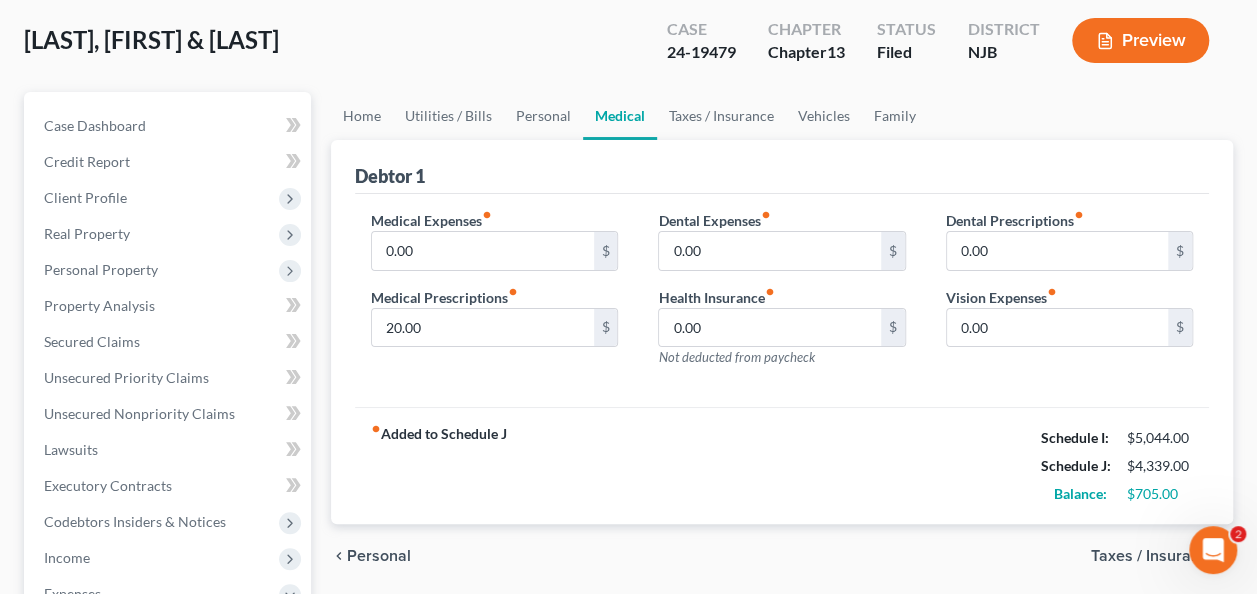 click on "Taxes / Insurance" at bounding box center (1154, 556) 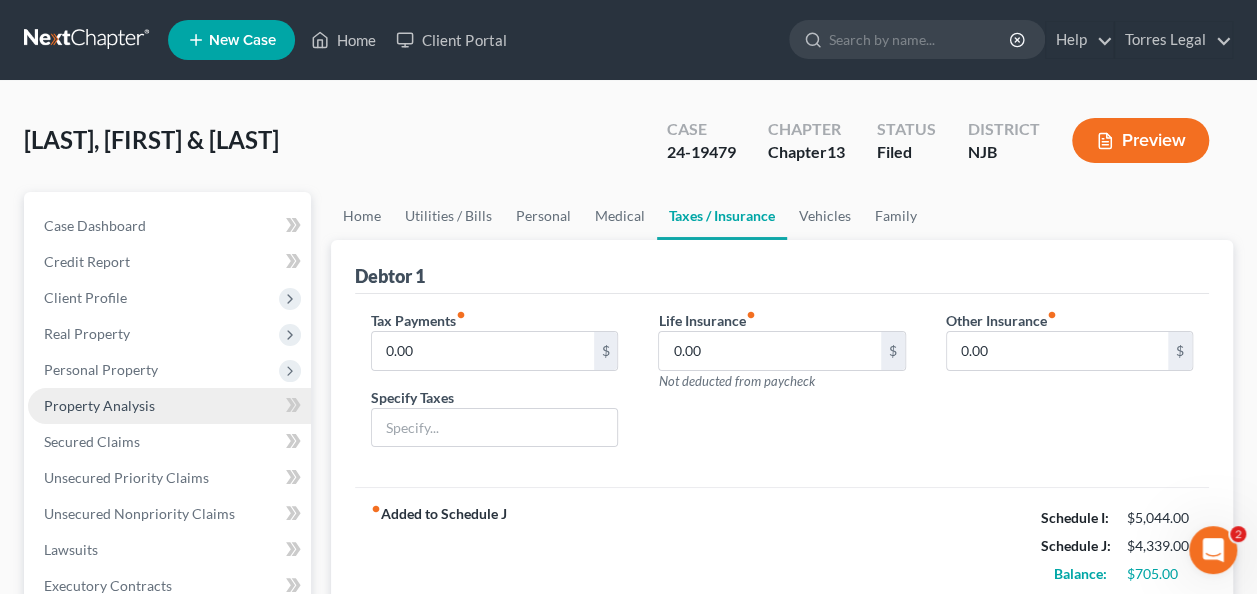 scroll, scrollTop: 200, scrollLeft: 0, axis: vertical 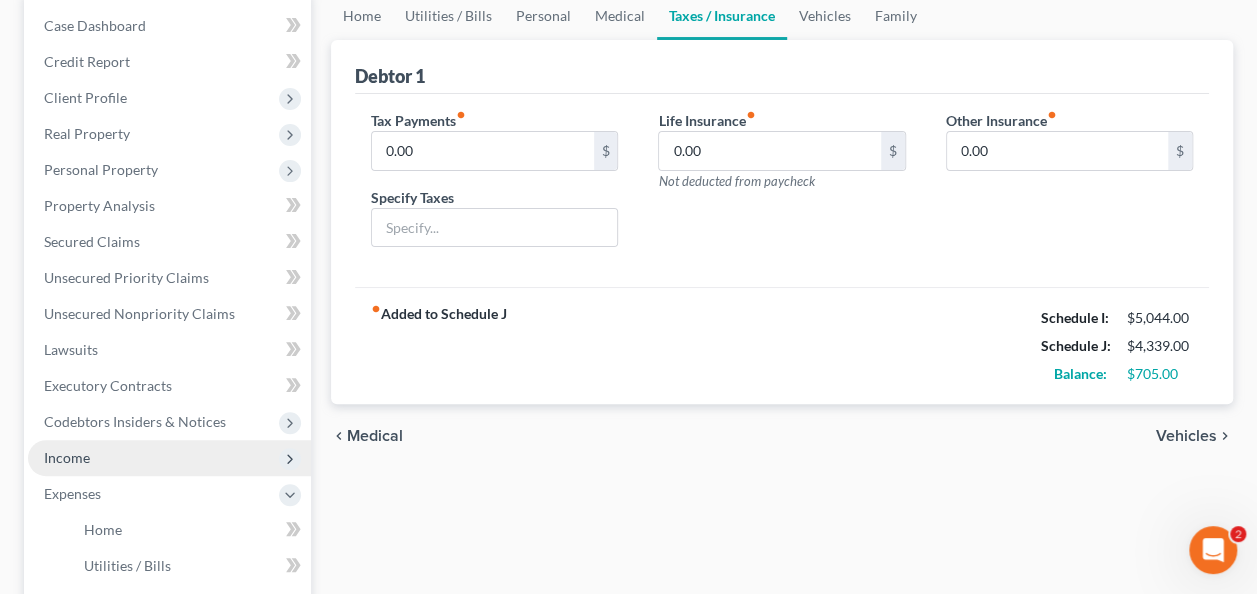 click on "Income" at bounding box center (169, 458) 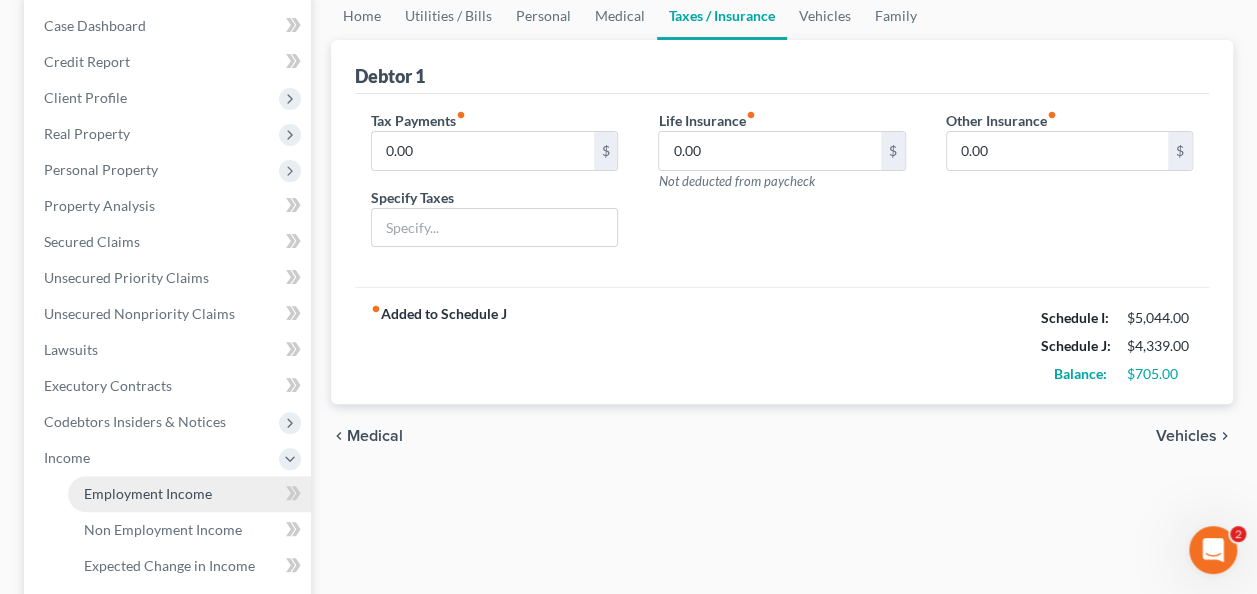 click on "Employment Income" at bounding box center (148, 493) 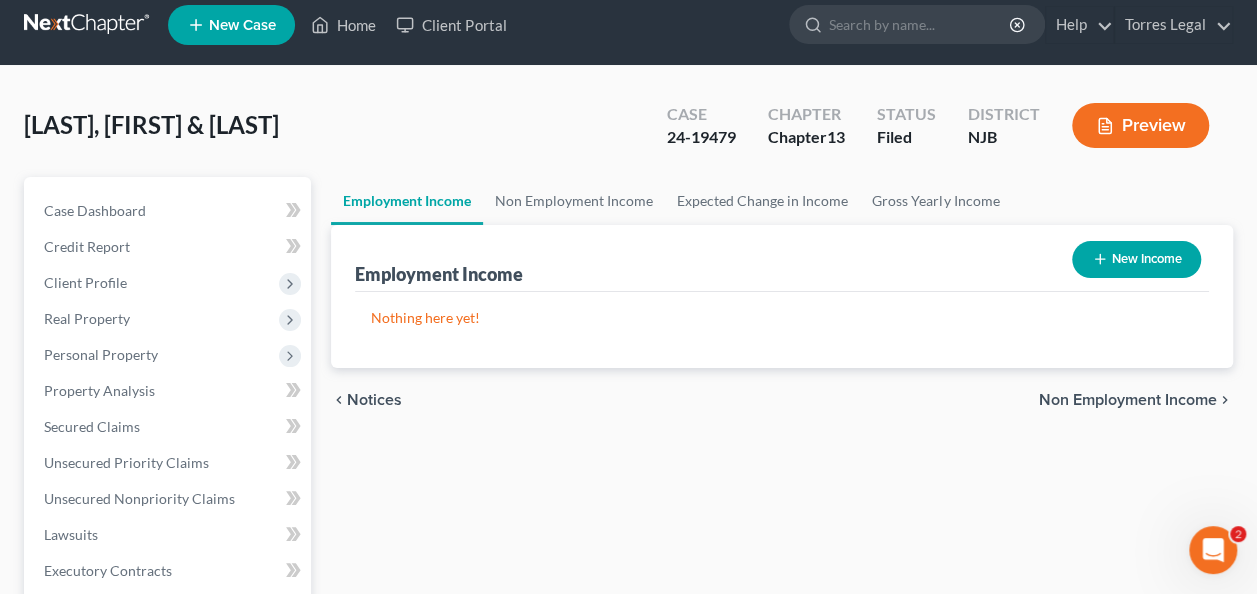scroll, scrollTop: 0, scrollLeft: 0, axis: both 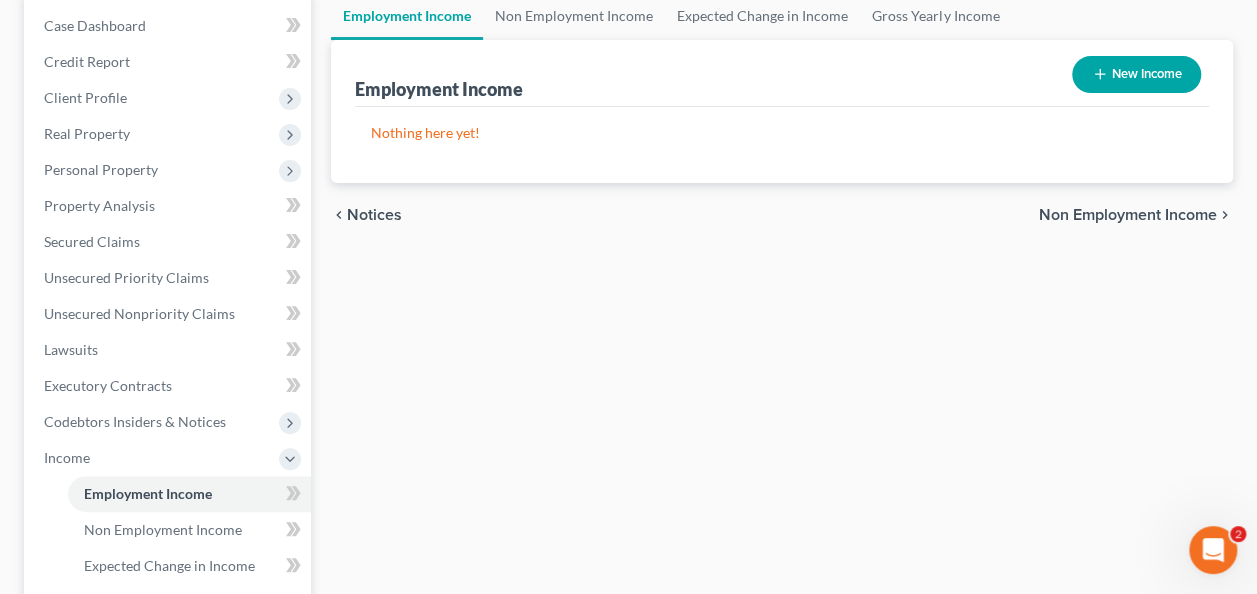 click on "Non Employment Income" at bounding box center [1128, 215] 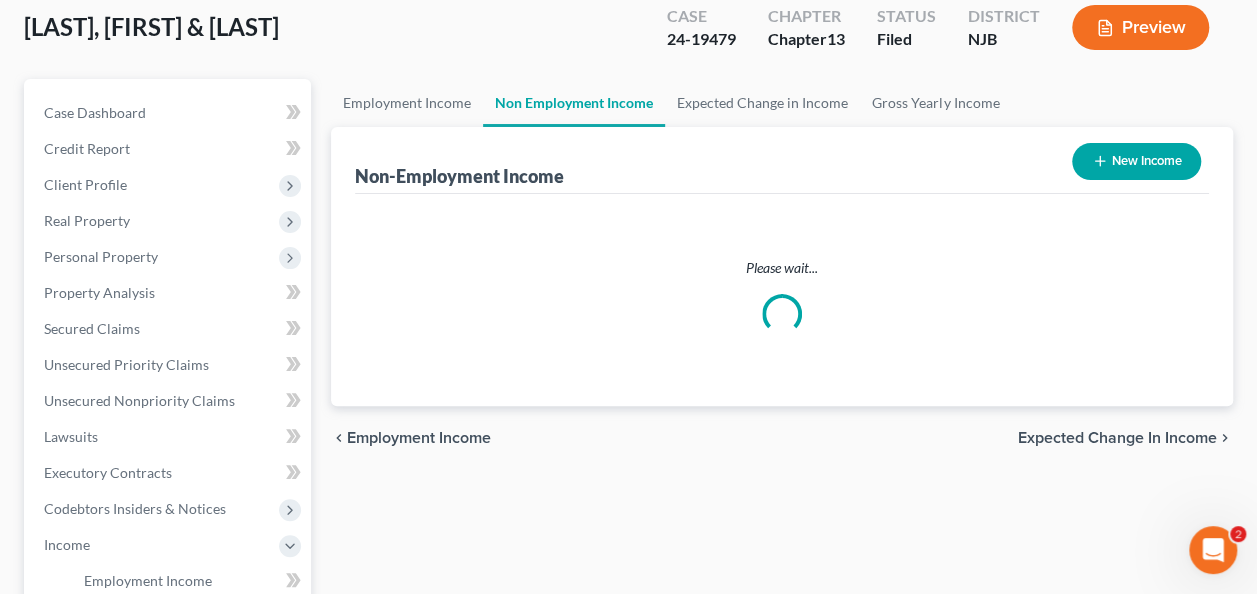 scroll, scrollTop: 0, scrollLeft: 0, axis: both 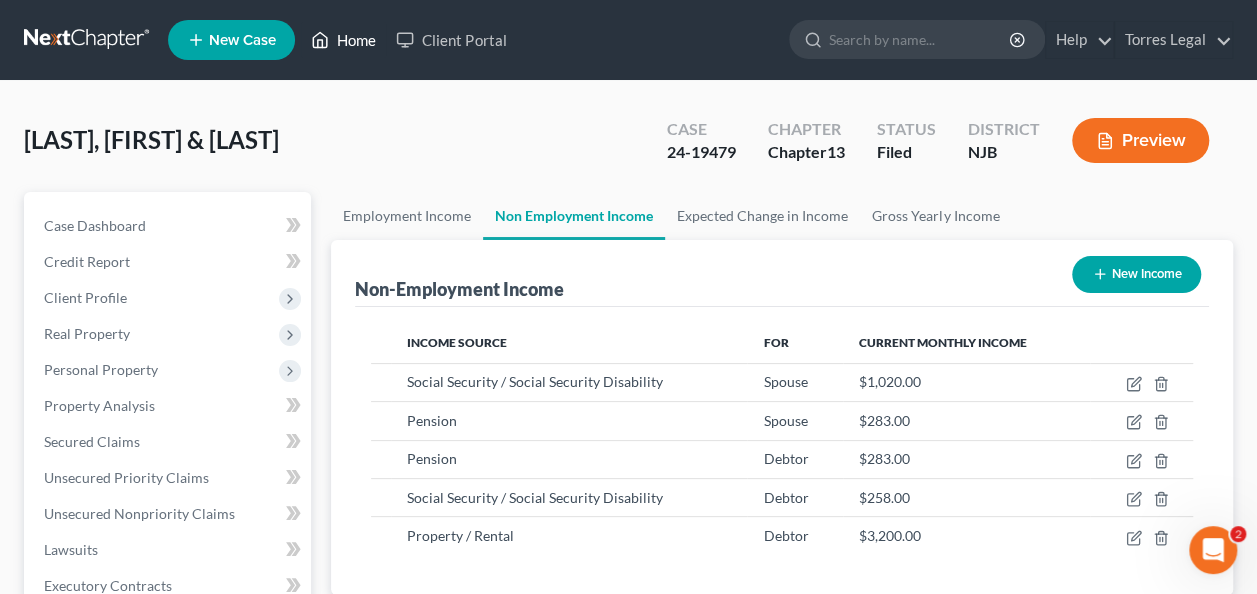 click on "Home" at bounding box center (343, 40) 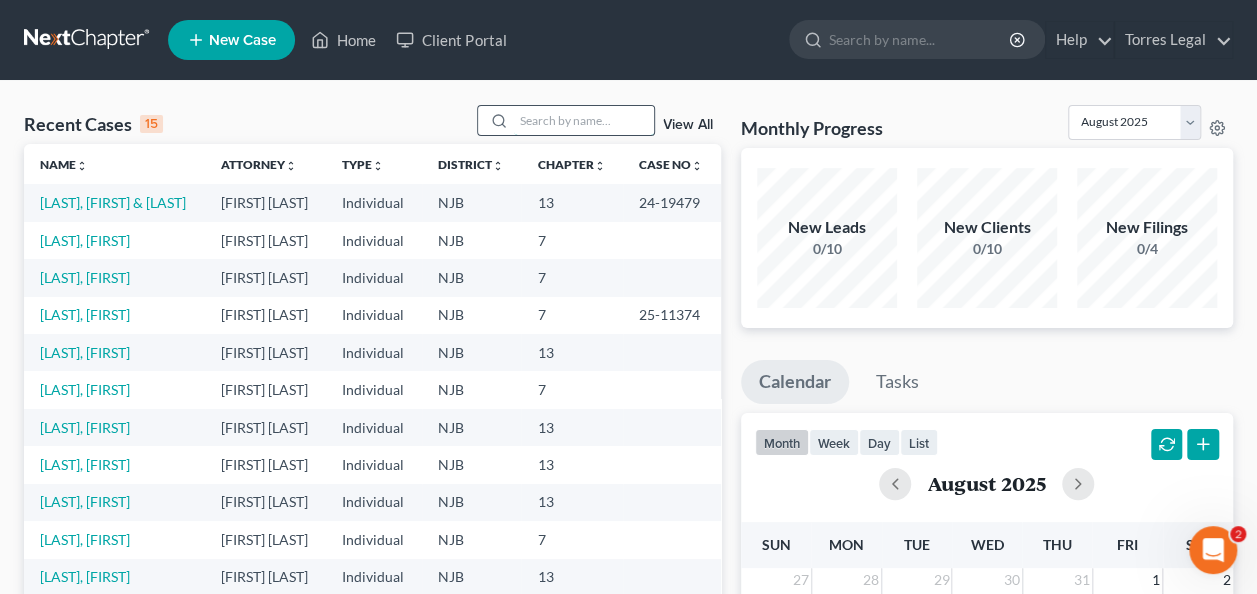 click at bounding box center [584, 120] 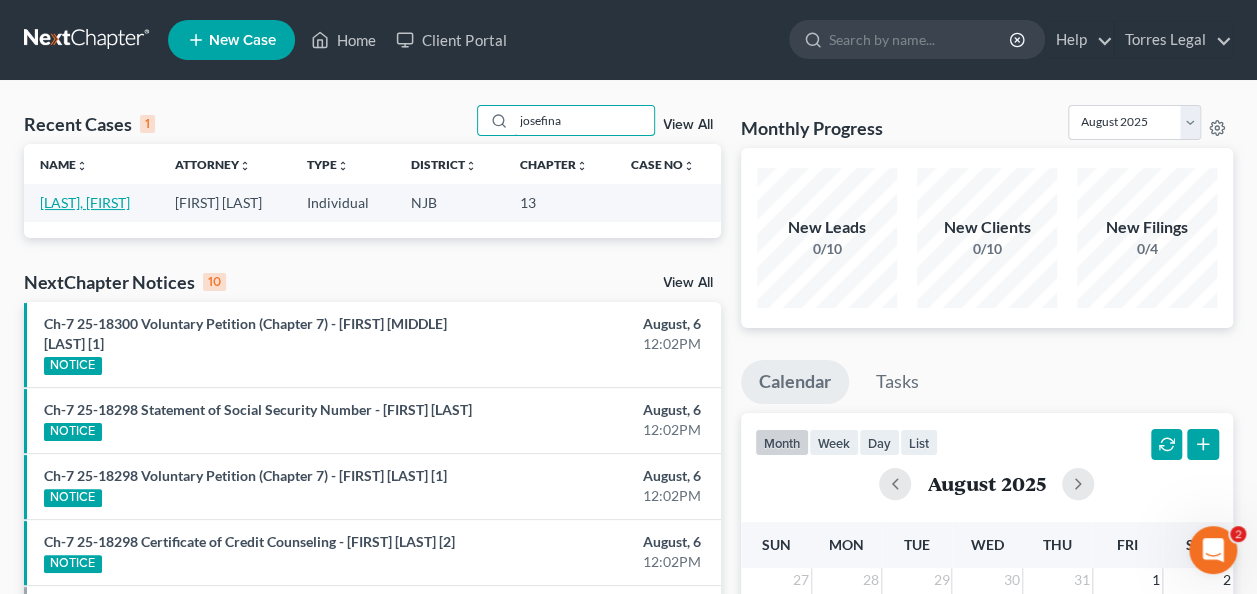 type on "josefina" 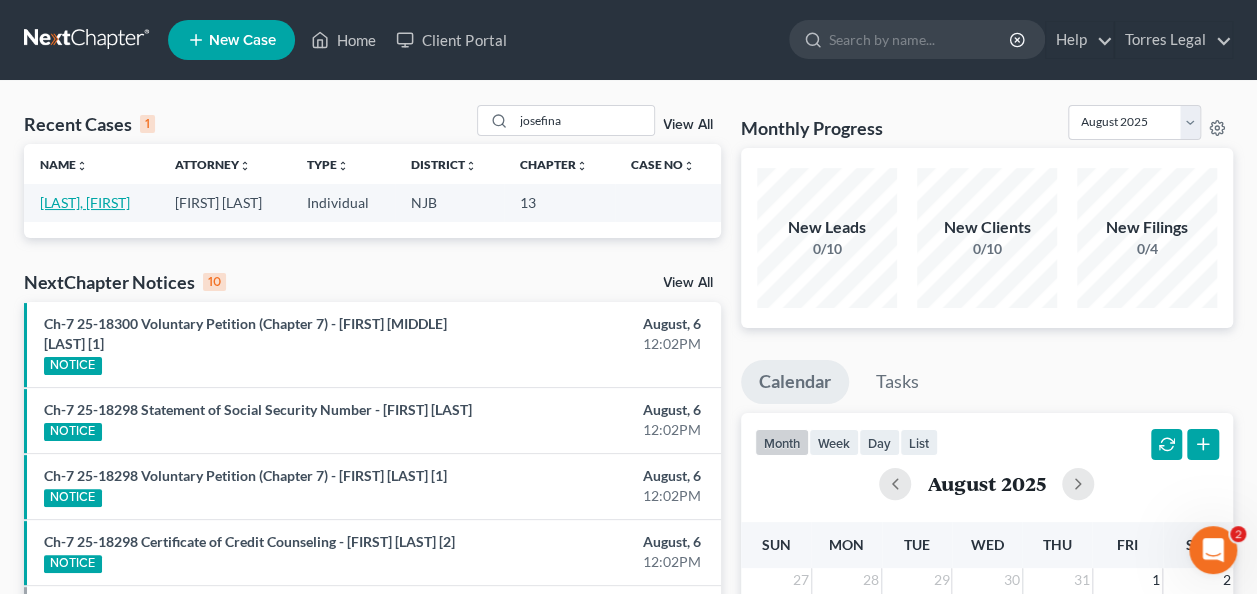 click on "[LAST], [FIRST]" at bounding box center (85, 202) 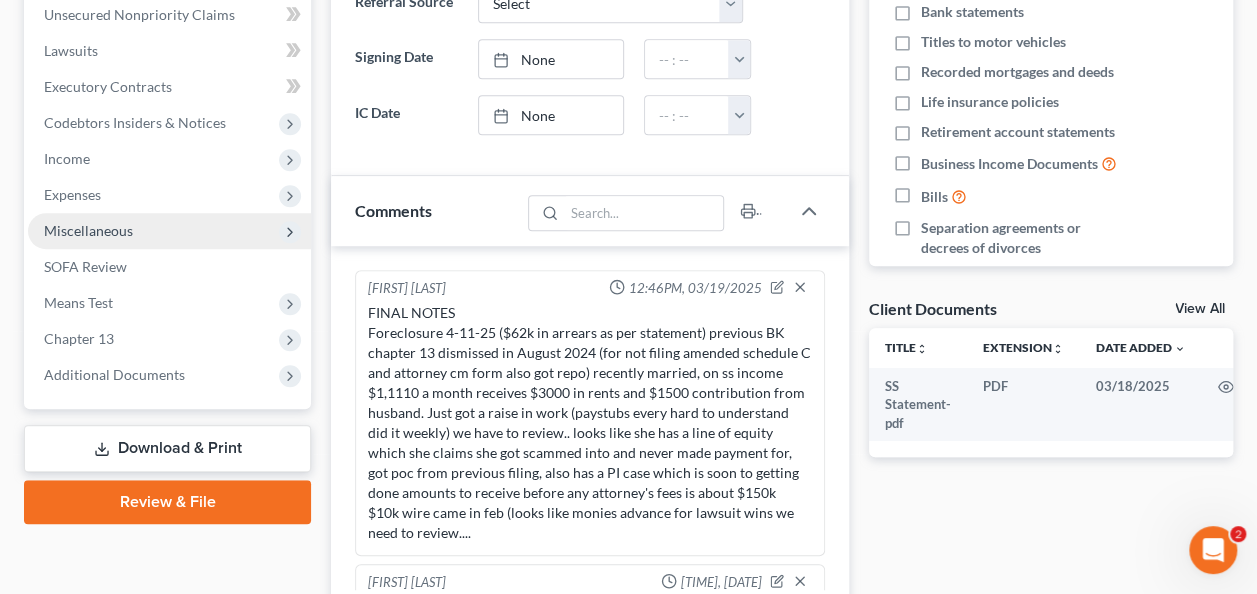 scroll, scrollTop: 500, scrollLeft: 0, axis: vertical 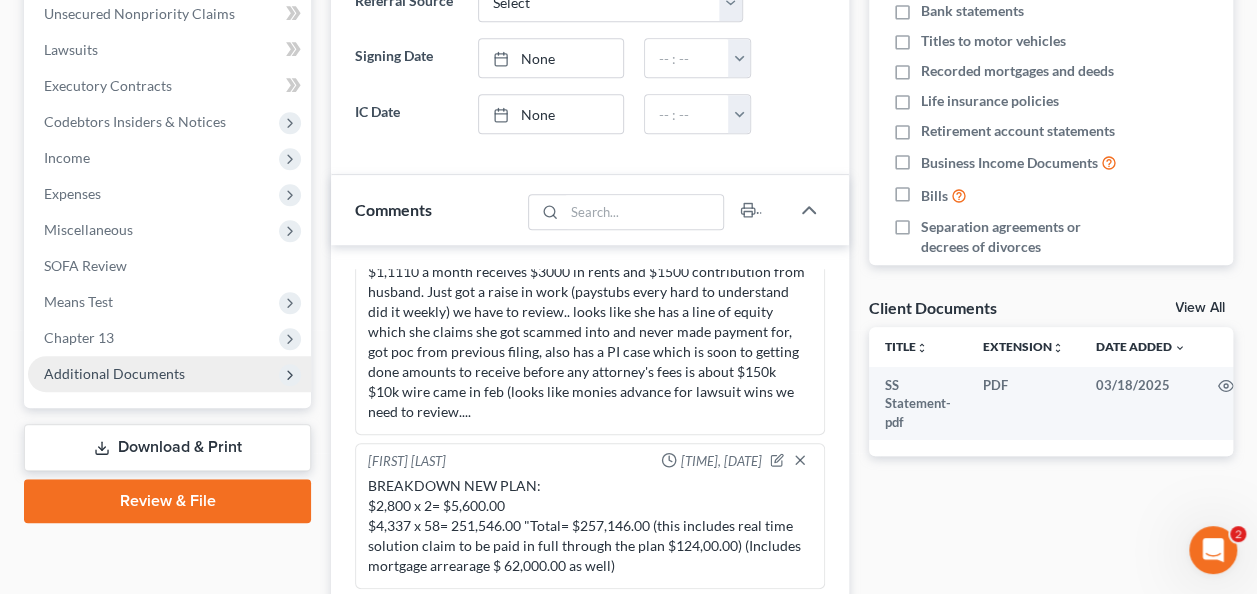 click on "Additional Documents" at bounding box center (169, 374) 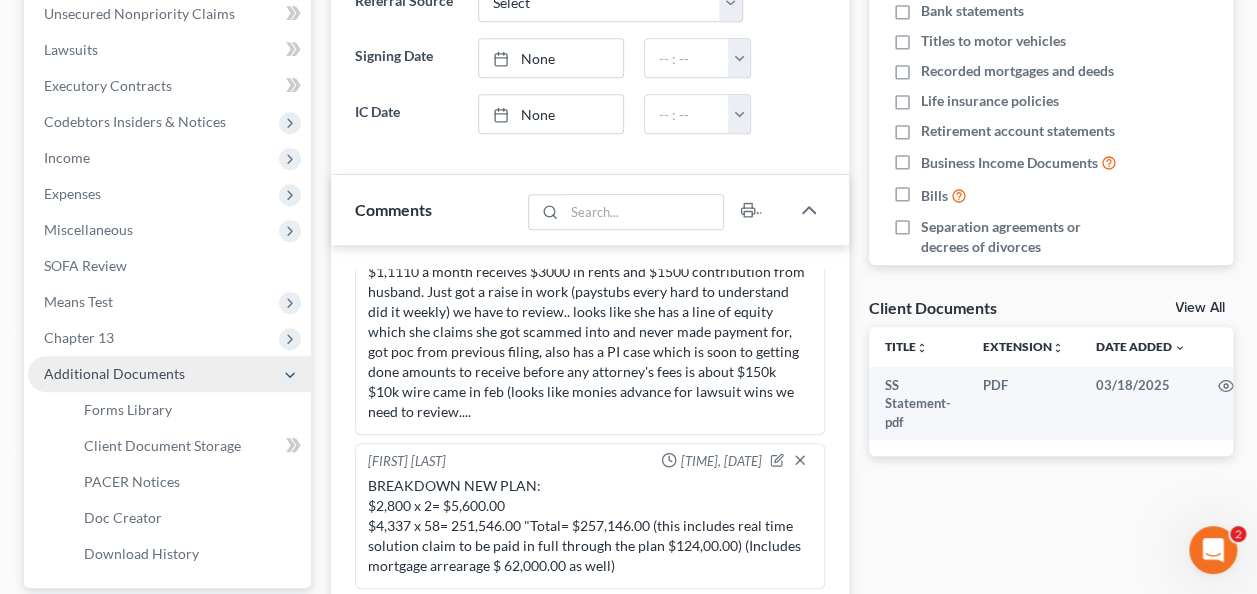 scroll, scrollTop: 600, scrollLeft: 0, axis: vertical 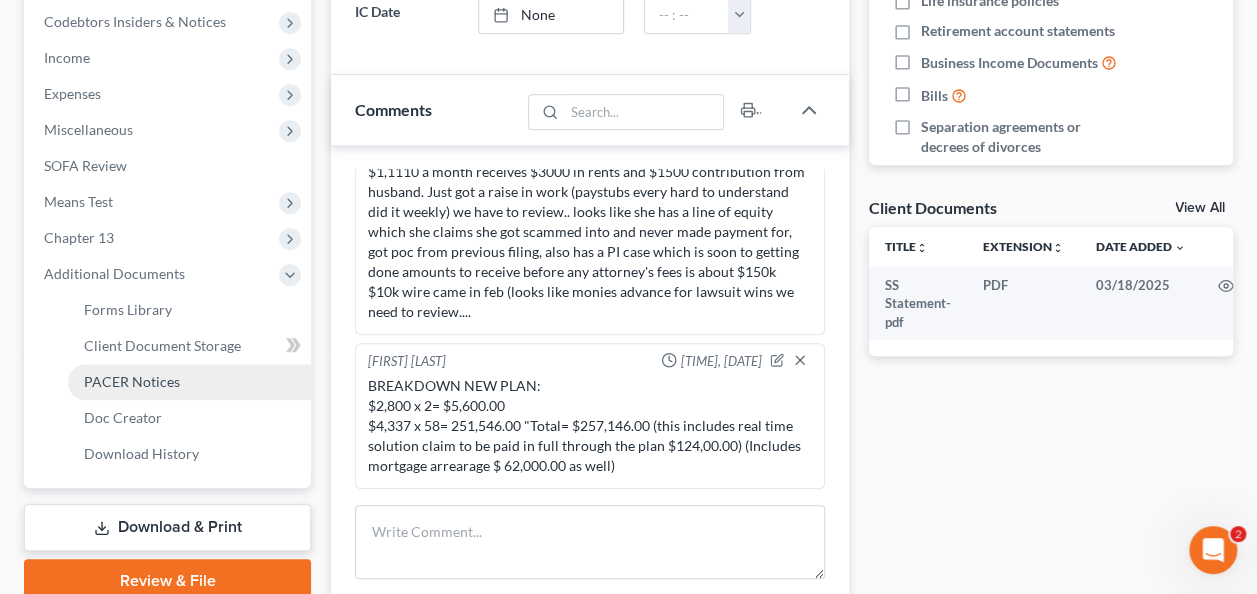 click on "PACER Notices" at bounding box center (189, 382) 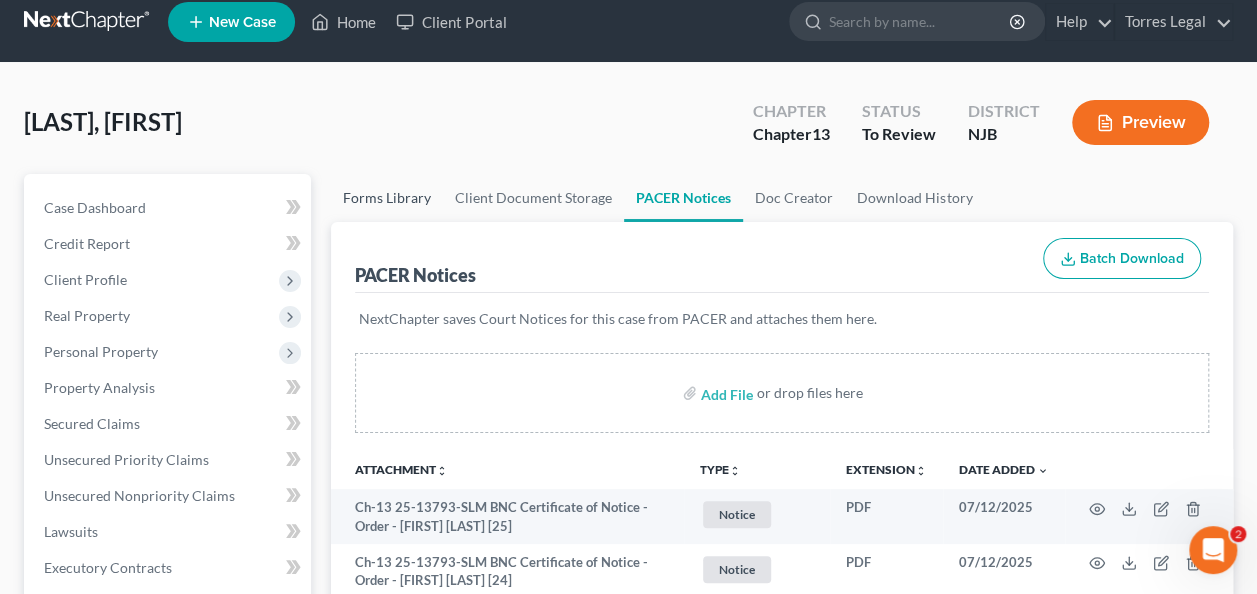 scroll, scrollTop: 0, scrollLeft: 0, axis: both 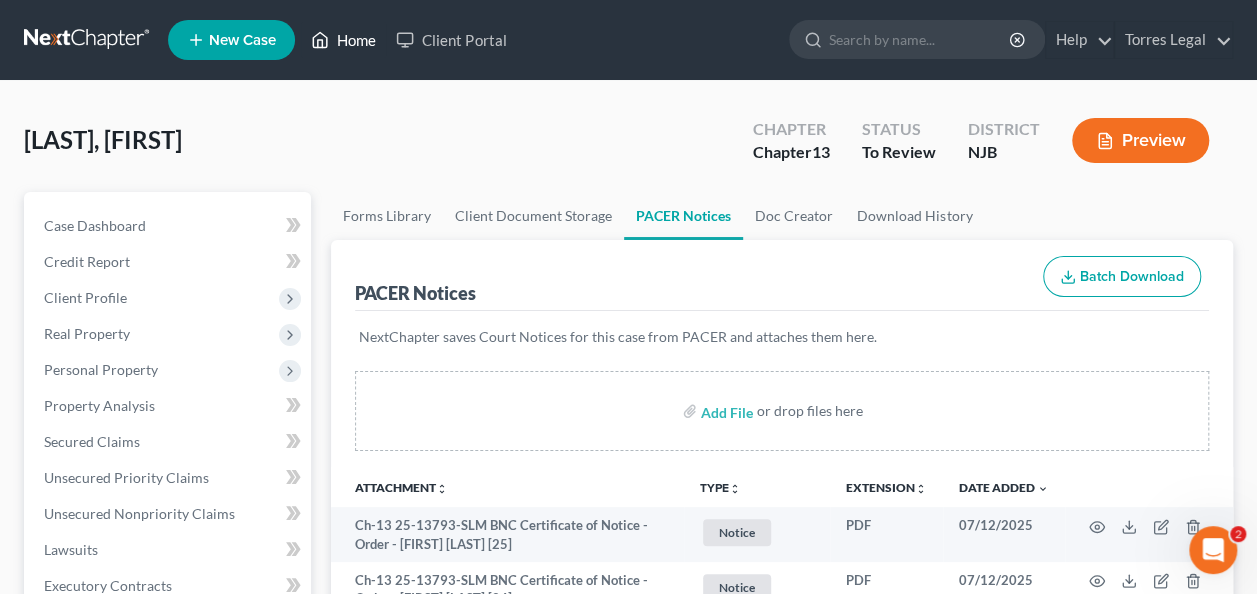 drag, startPoint x: 362, startPoint y: 33, endPoint x: 396, endPoint y: 105, distance: 79.624115 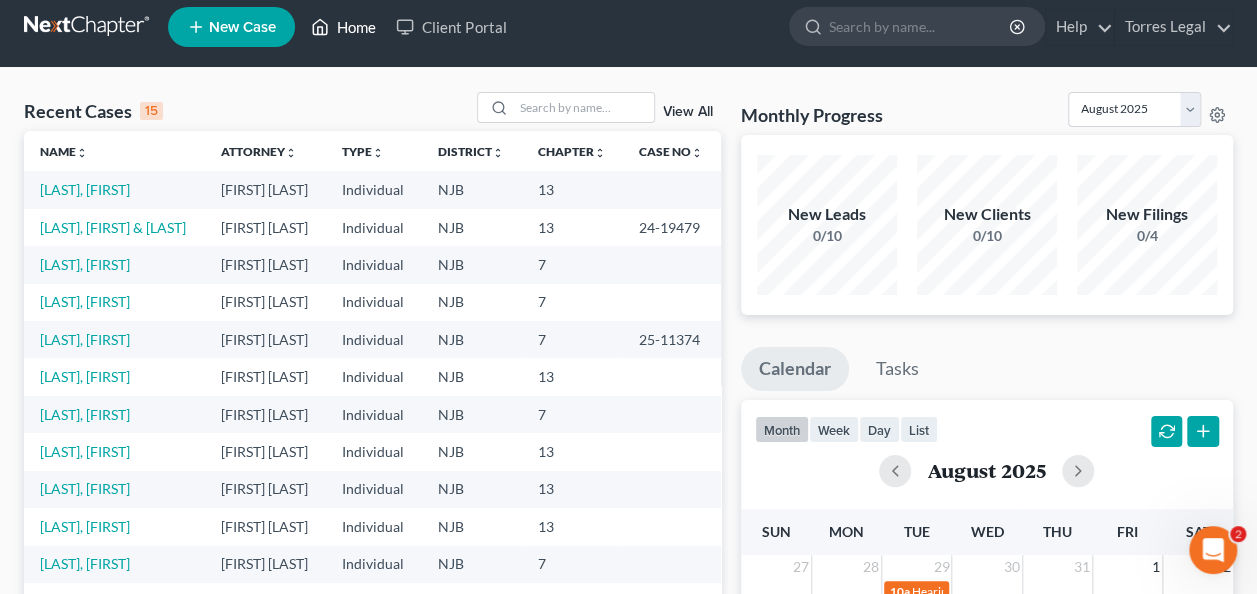 scroll, scrollTop: 0, scrollLeft: 0, axis: both 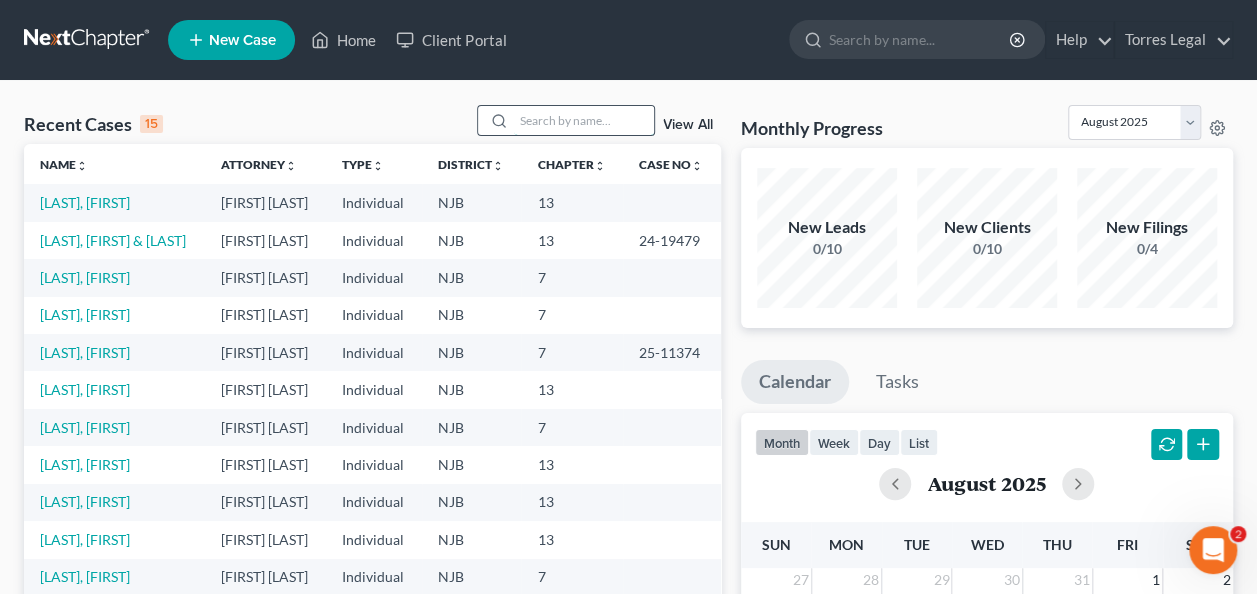 click at bounding box center [584, 120] 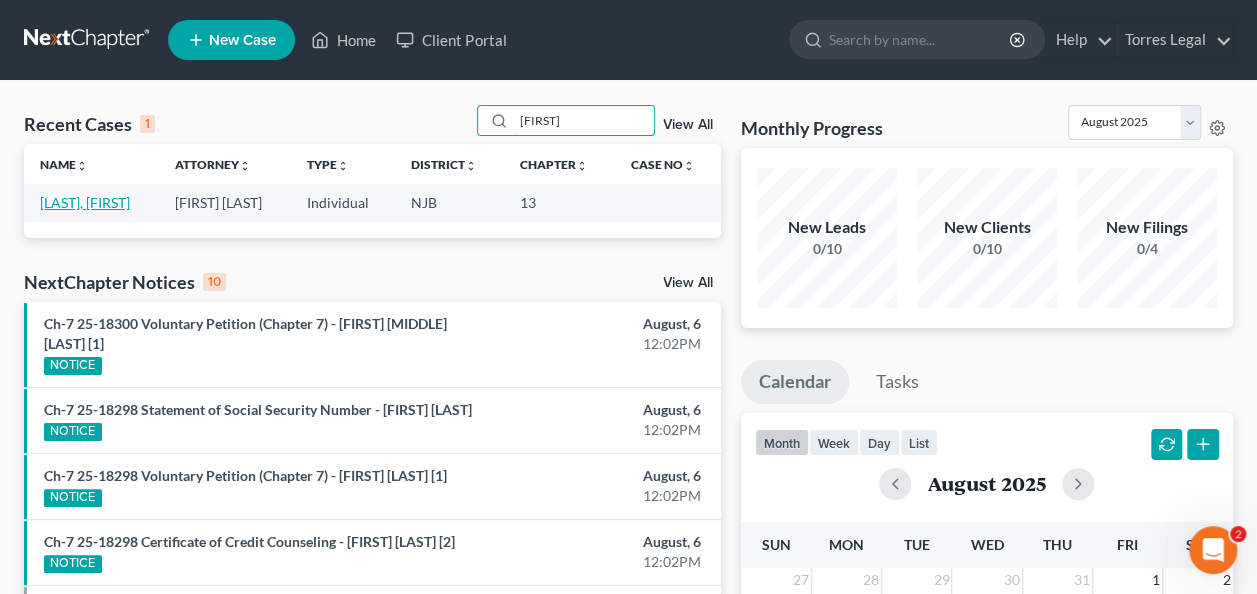 type on "[FIRST]" 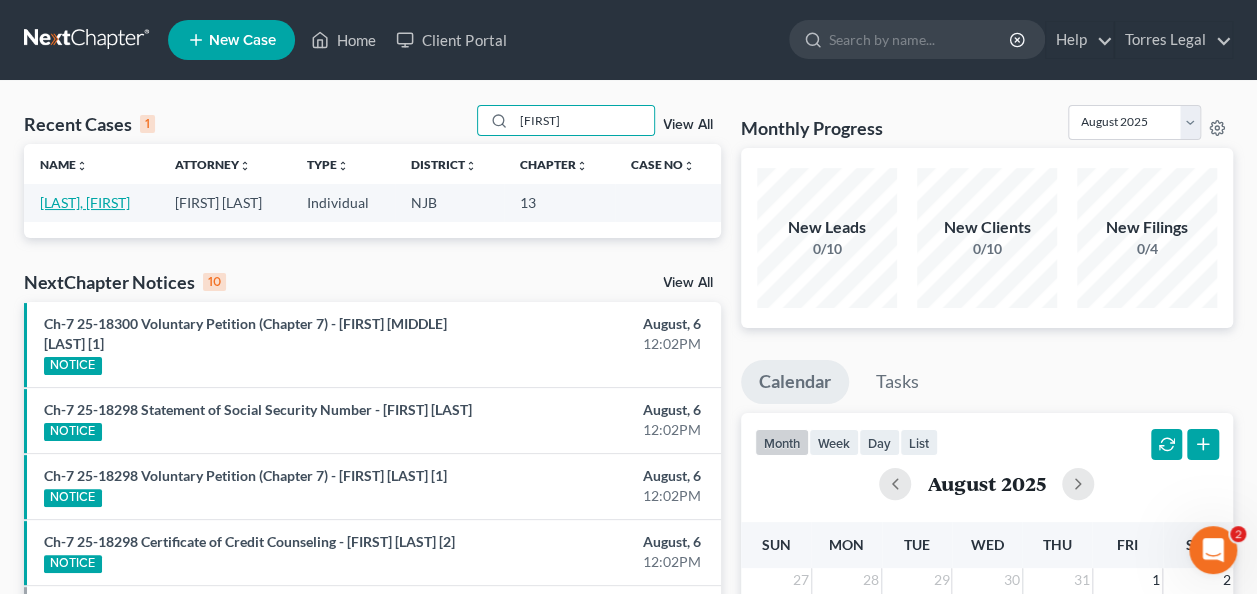 click on "[LAST], [FIRST]" at bounding box center [85, 202] 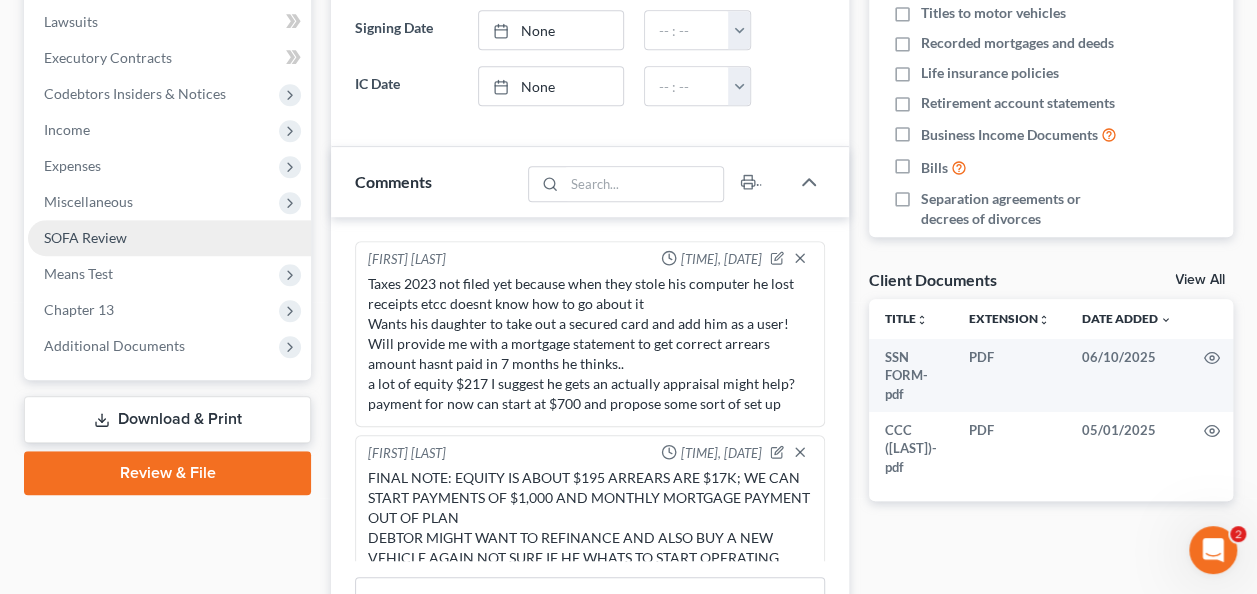scroll, scrollTop: 600, scrollLeft: 0, axis: vertical 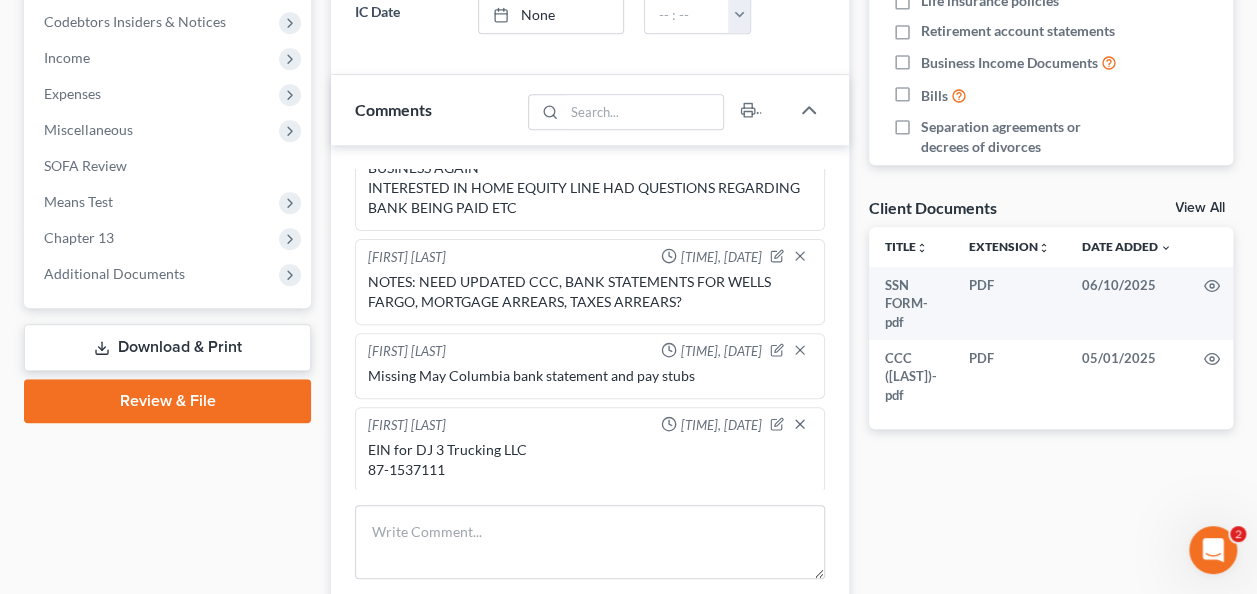 drag, startPoint x: 131, startPoint y: 265, endPoint x: 175, endPoint y: 300, distance: 56.22277 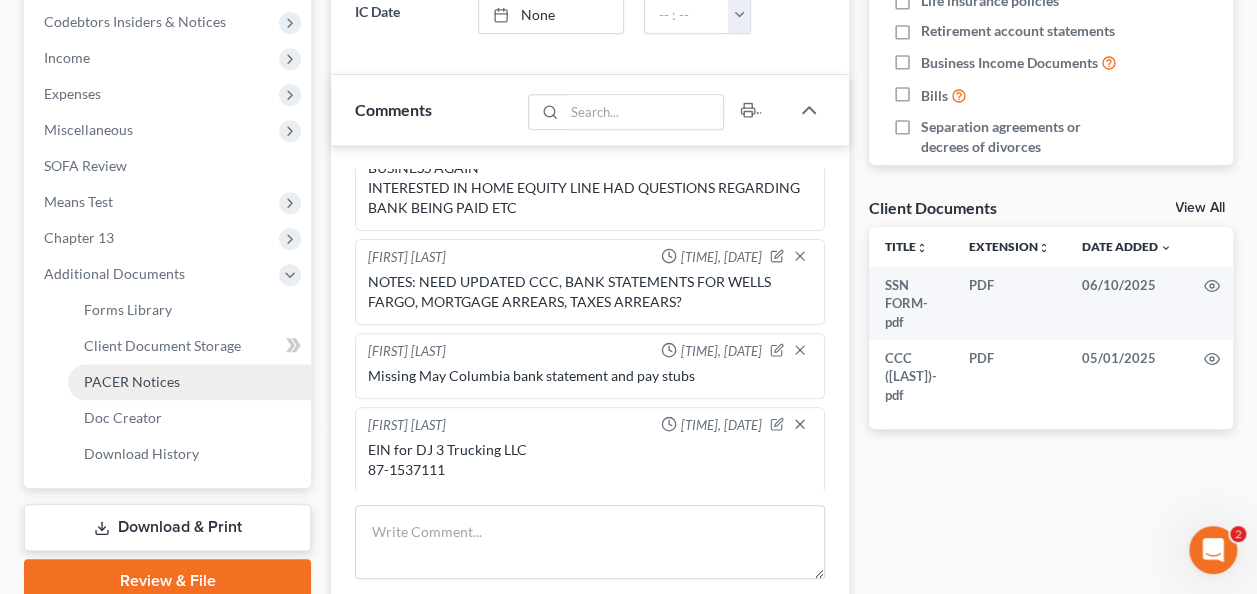 click on "PACER Notices" at bounding box center (132, 381) 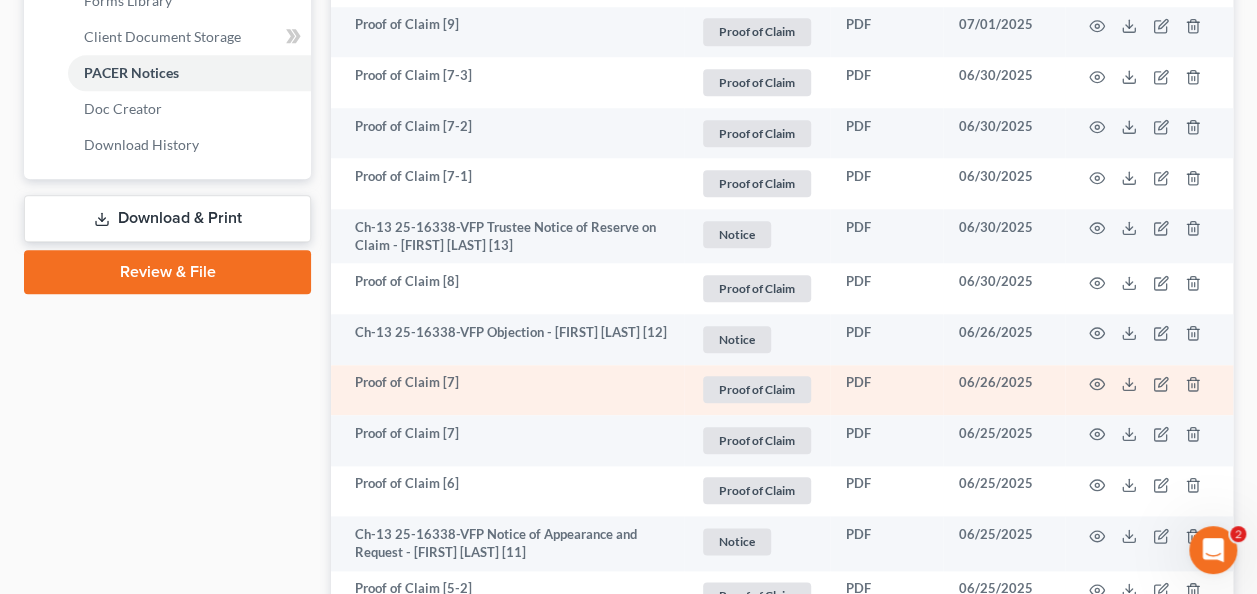 scroll, scrollTop: 900, scrollLeft: 0, axis: vertical 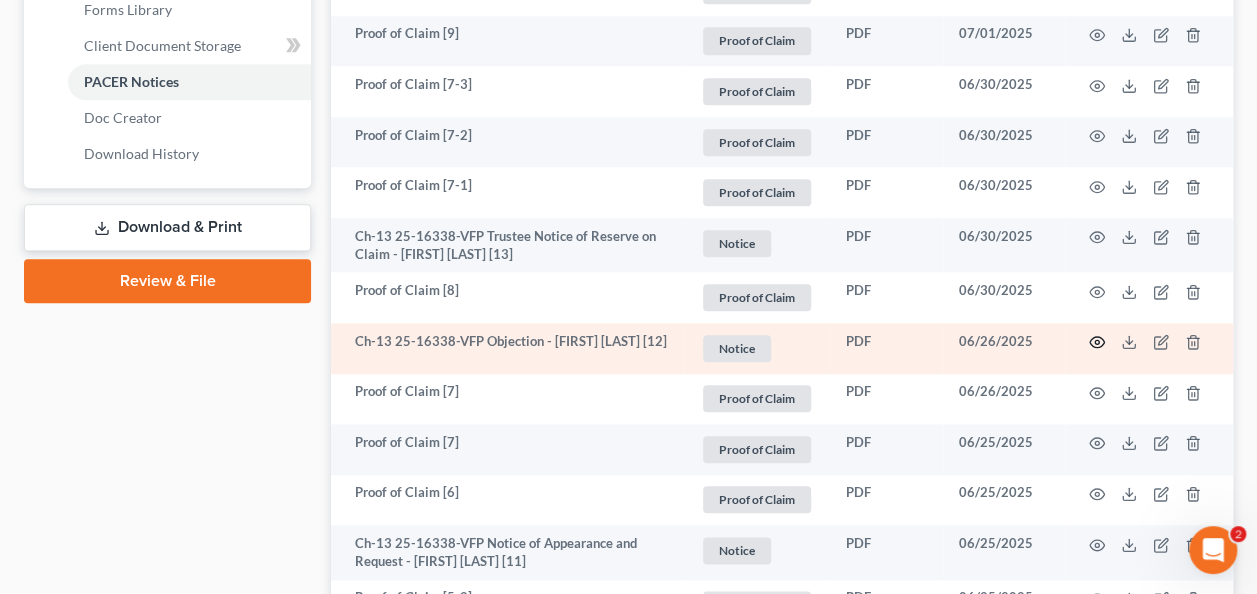 click 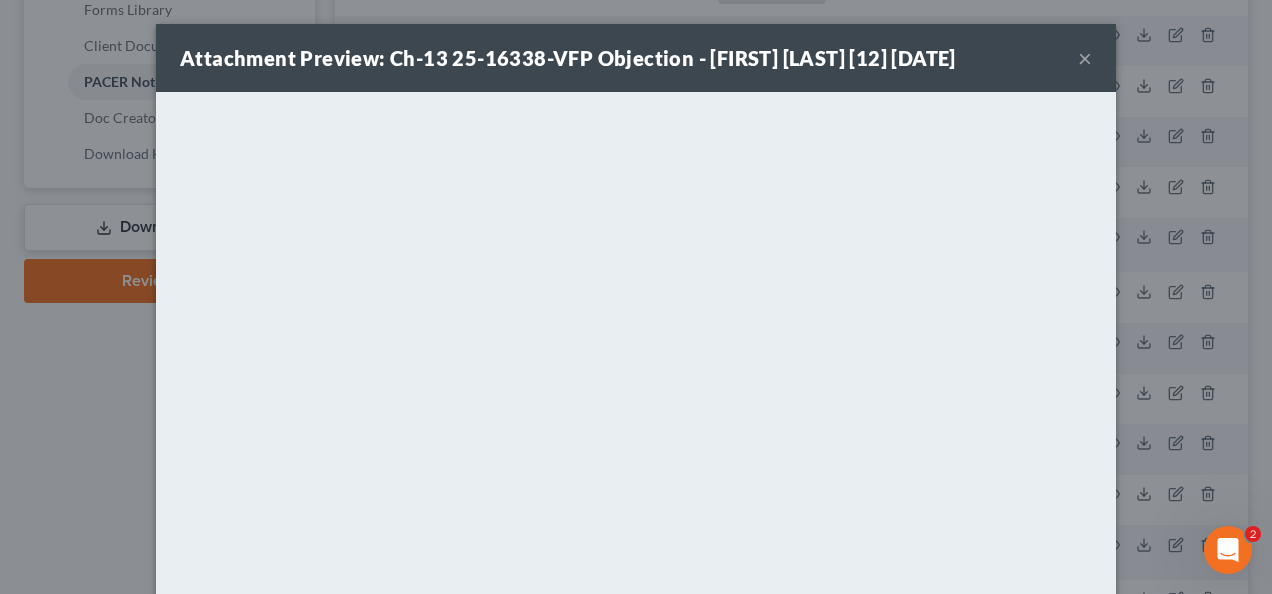 click on "×" at bounding box center (1085, 58) 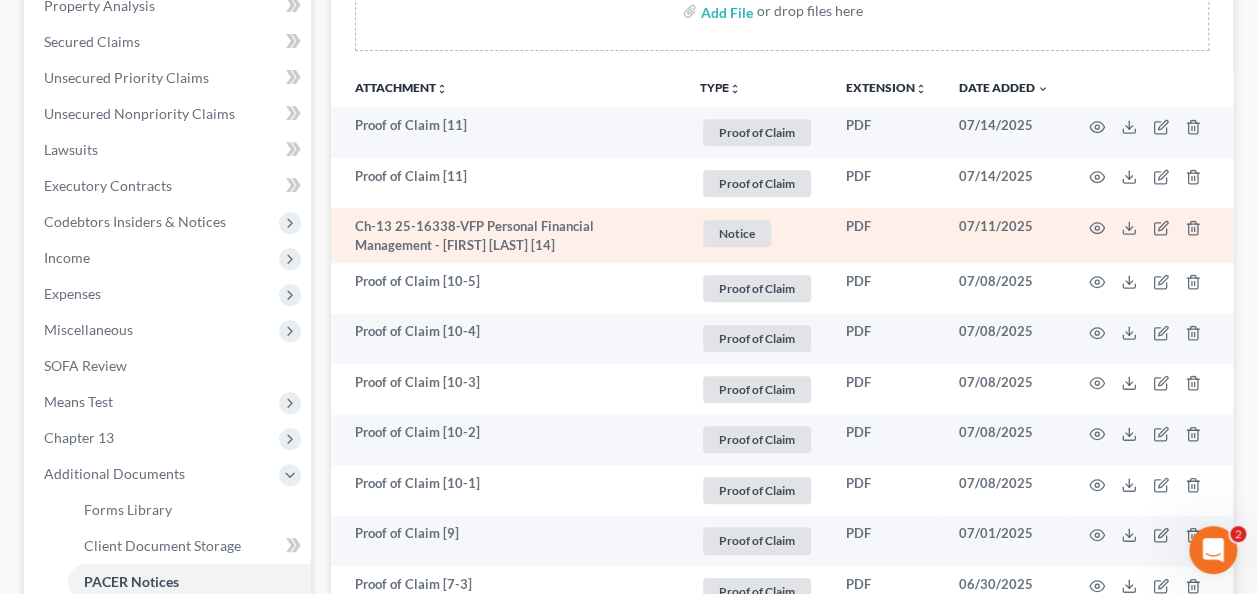 scroll, scrollTop: 0, scrollLeft: 0, axis: both 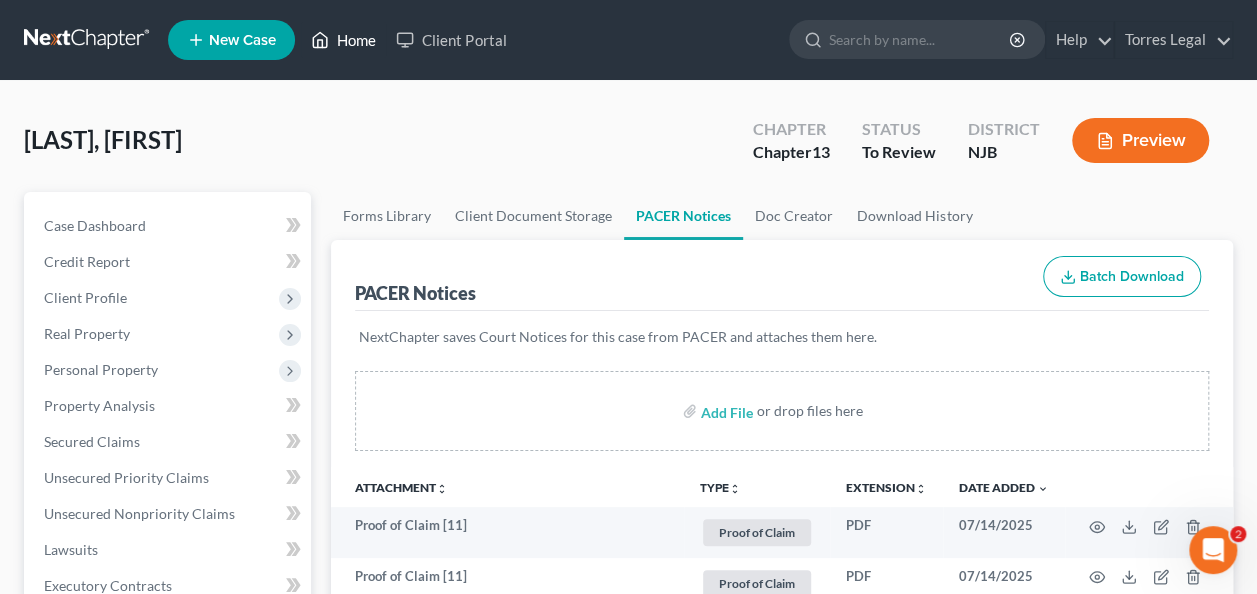 click on "Home" at bounding box center [343, 40] 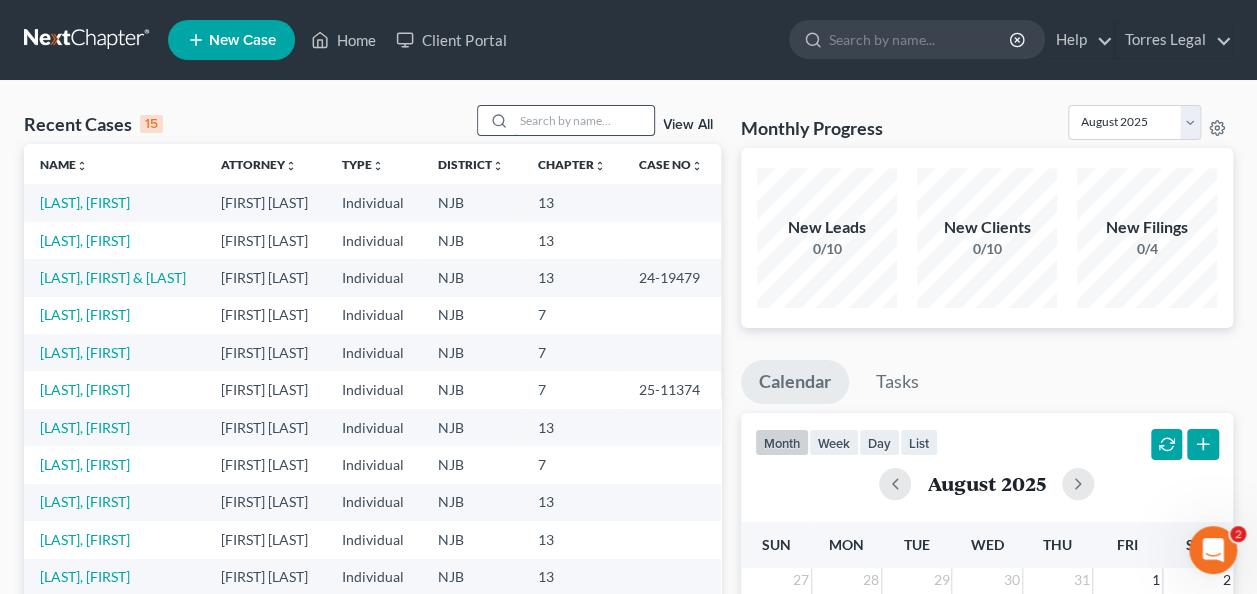 click at bounding box center (584, 120) 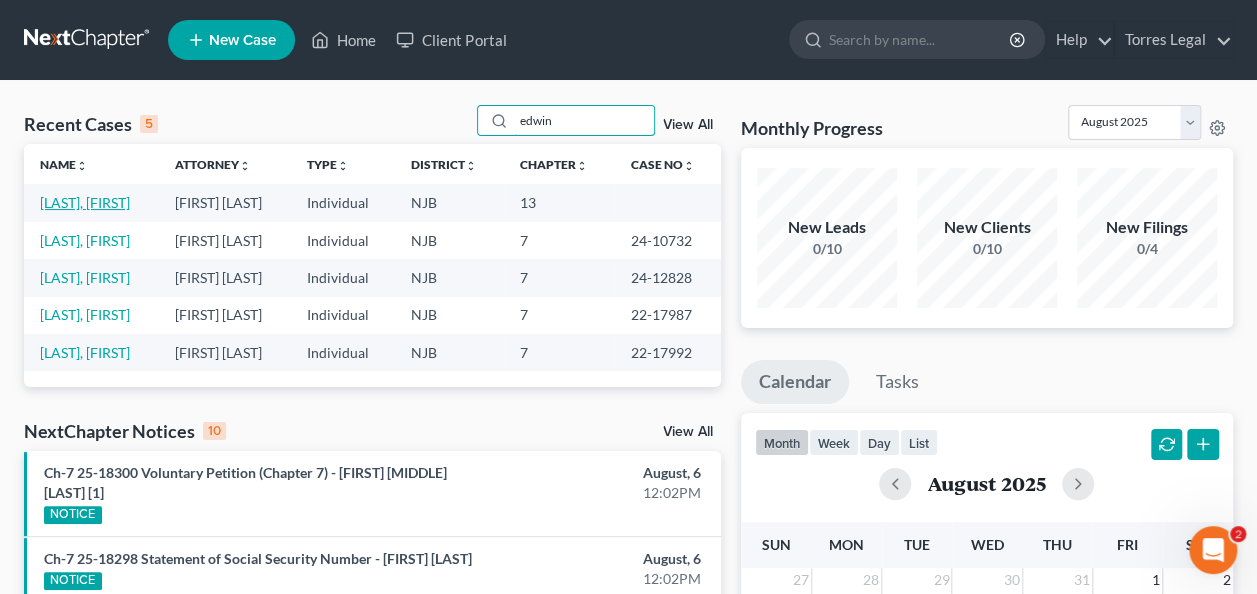 type on "edwin" 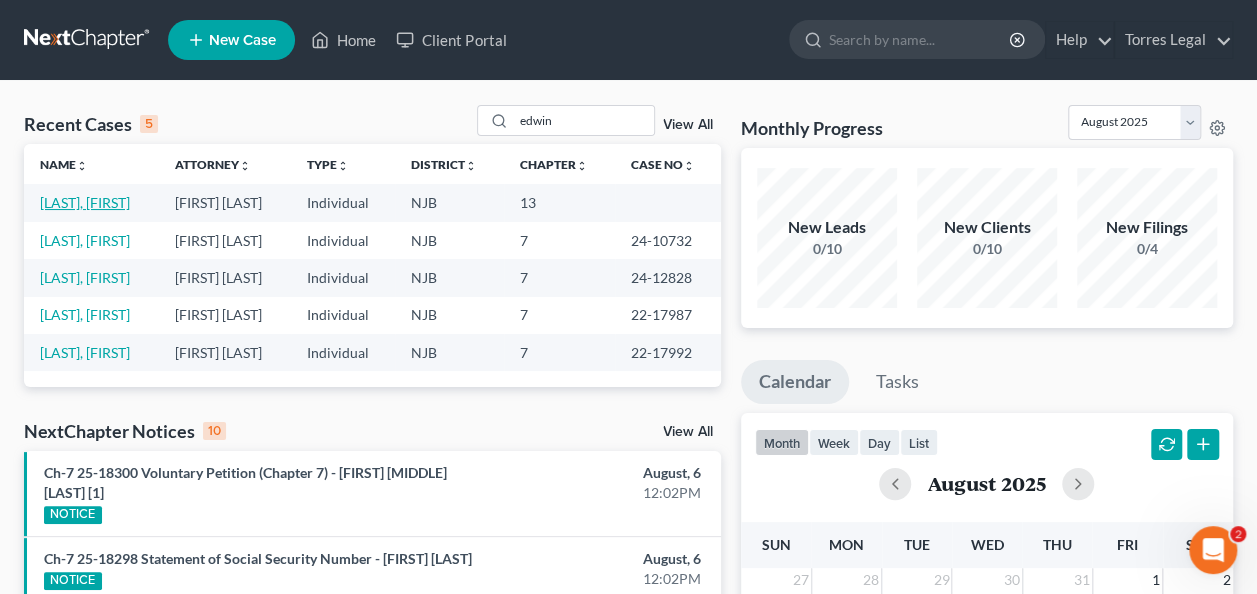 click on "[LAST], [FIRST]" at bounding box center [85, 202] 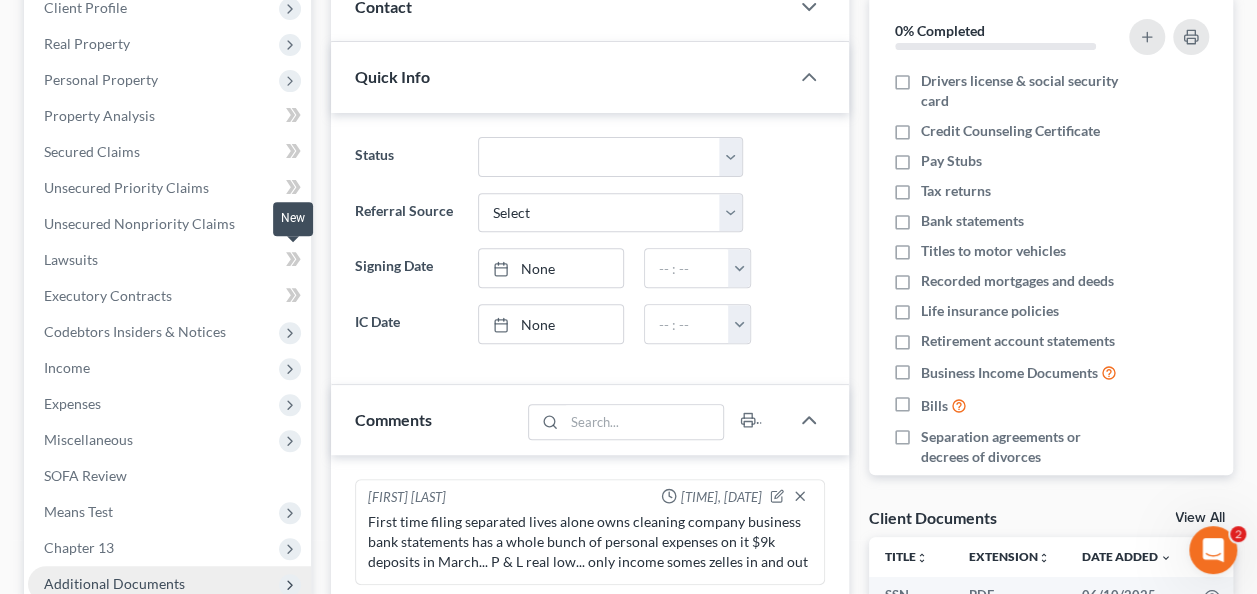 scroll, scrollTop: 400, scrollLeft: 0, axis: vertical 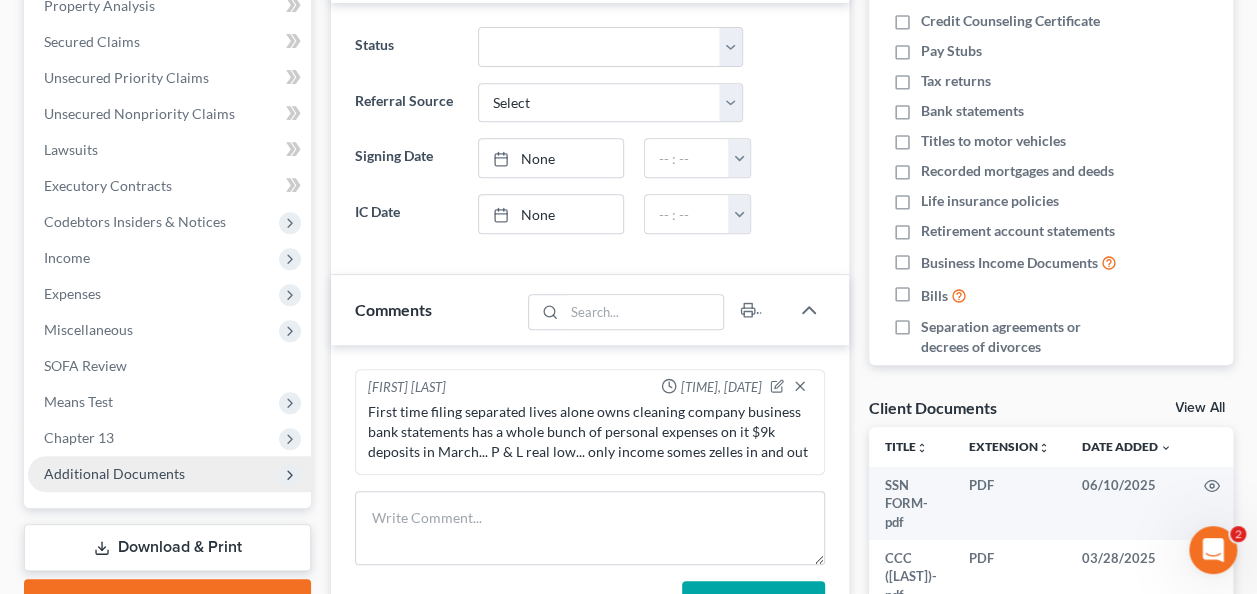 click on "Additional Documents" at bounding box center (114, 473) 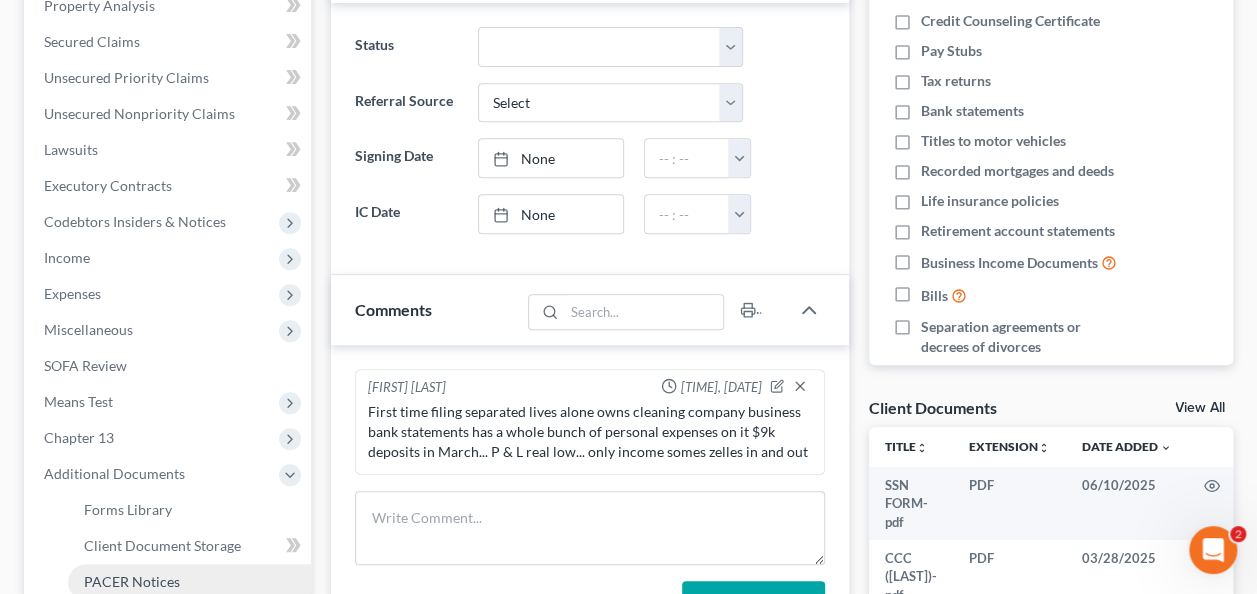 scroll, scrollTop: 600, scrollLeft: 0, axis: vertical 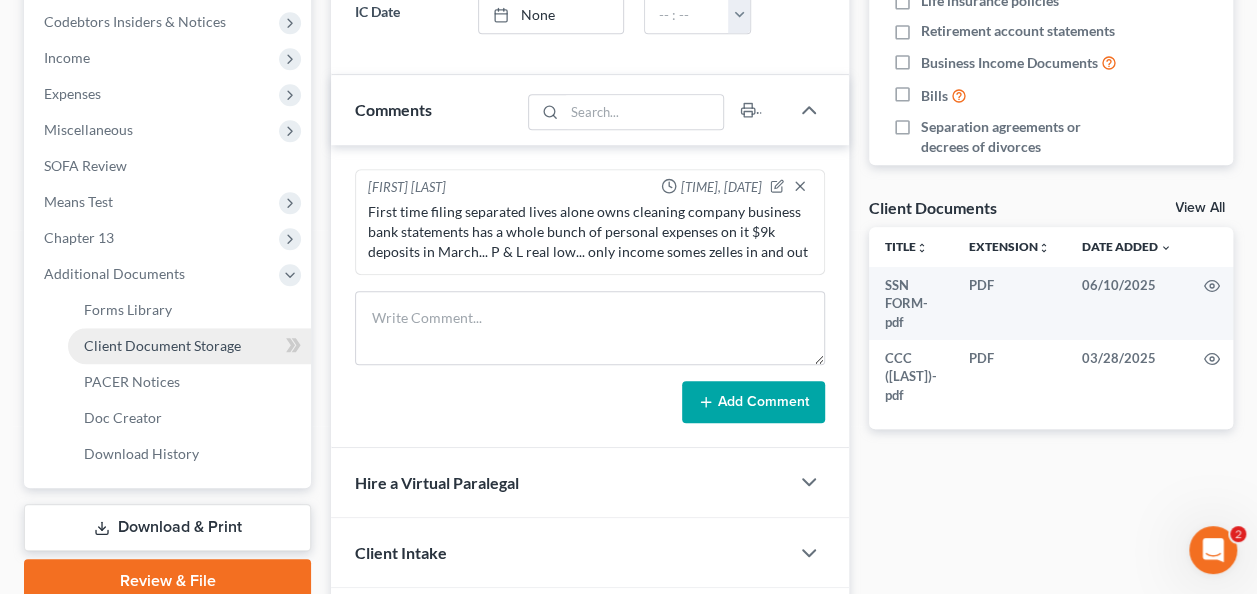 click on "Client Document Storage" at bounding box center [189, 346] 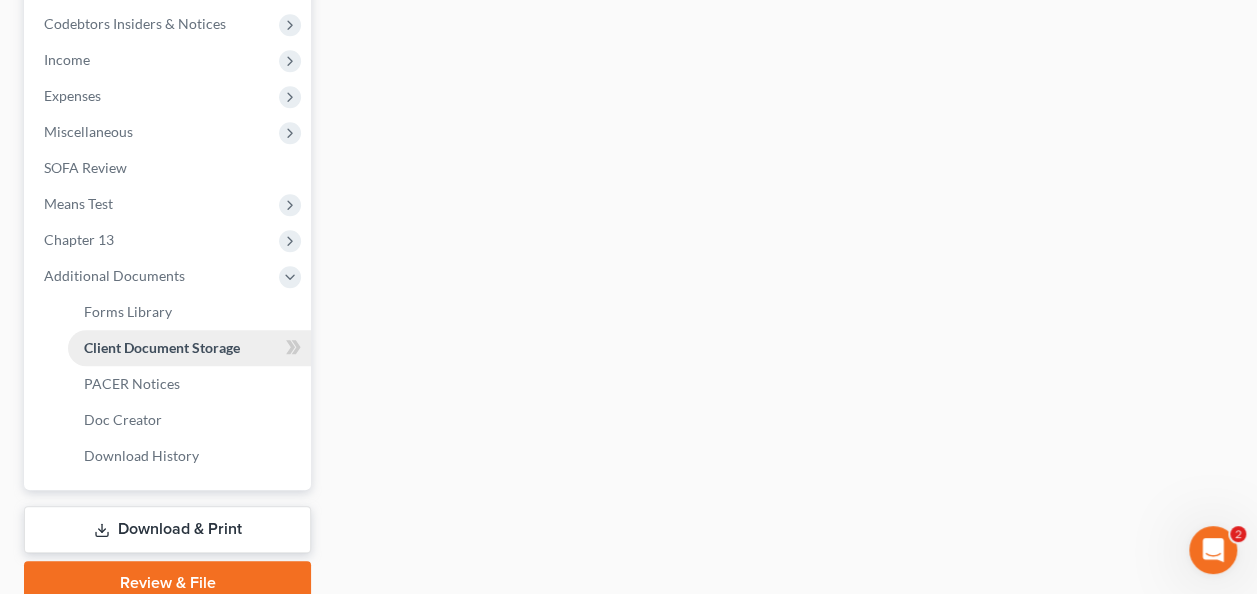 select on "9" 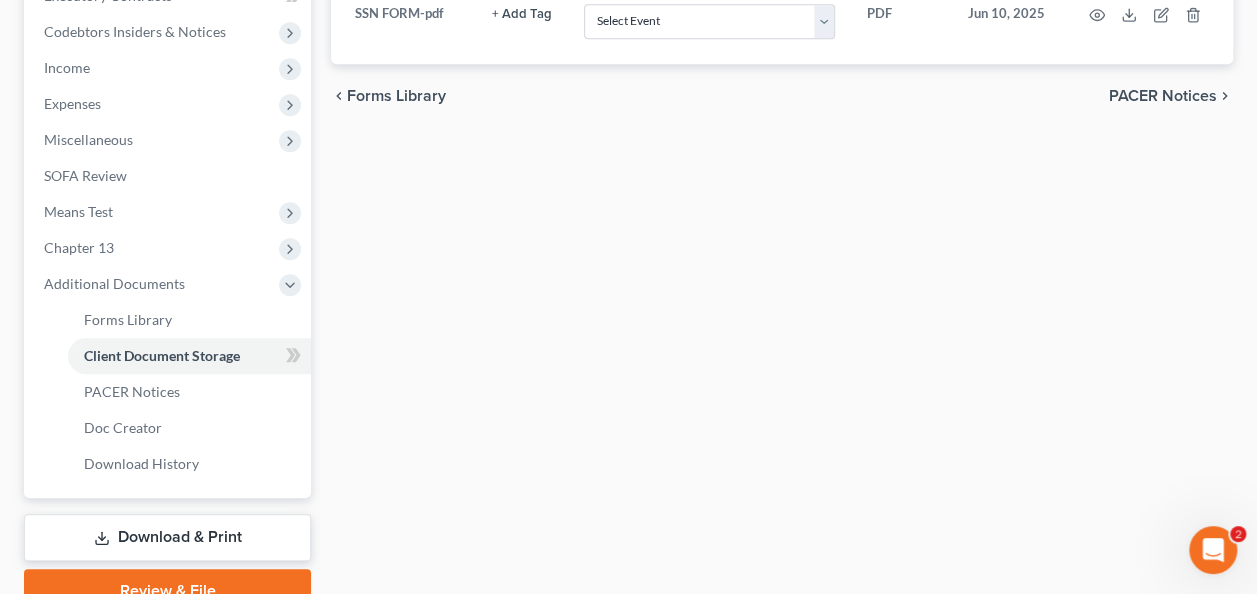 scroll, scrollTop: 682, scrollLeft: 0, axis: vertical 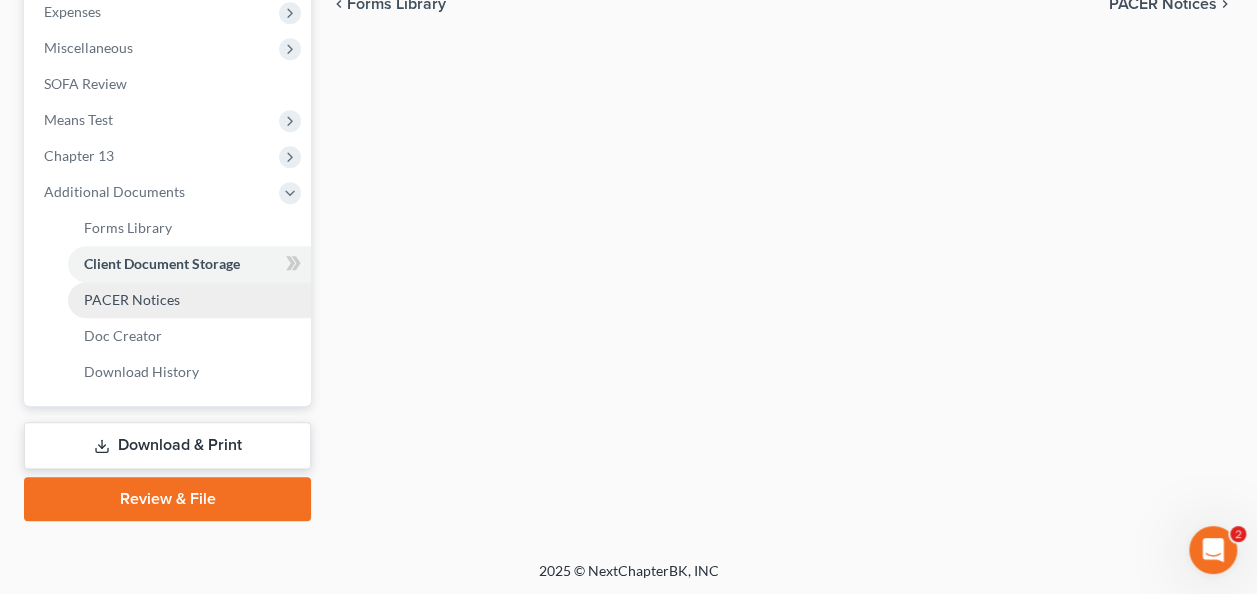 click on "PACER Notices" at bounding box center [132, 299] 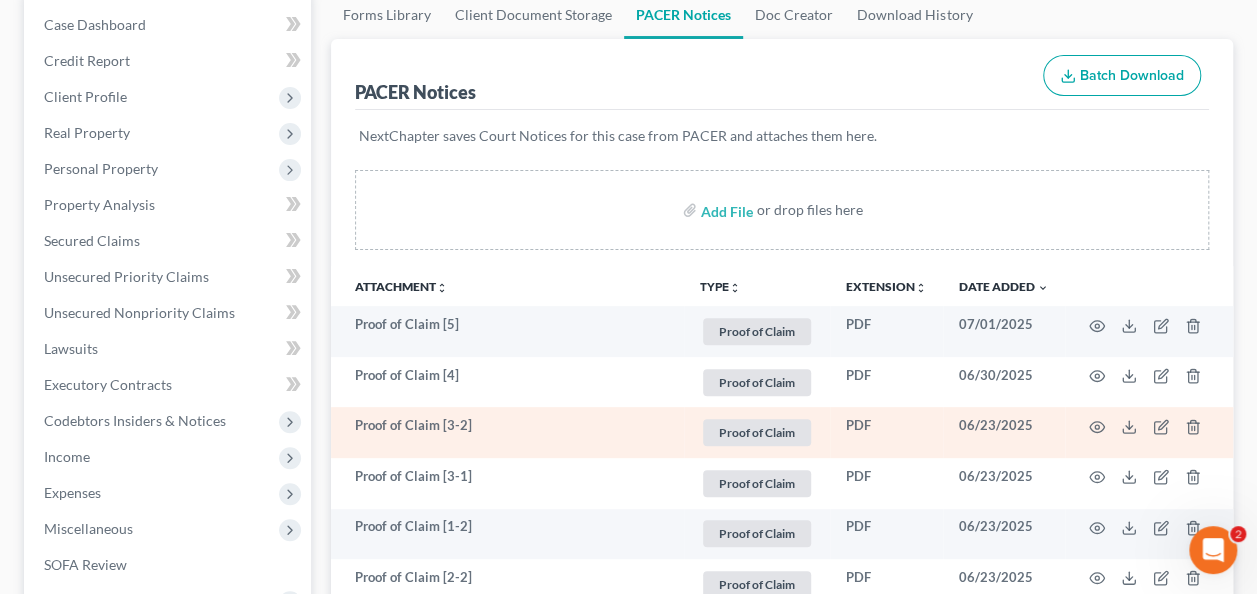scroll, scrollTop: 160, scrollLeft: 0, axis: vertical 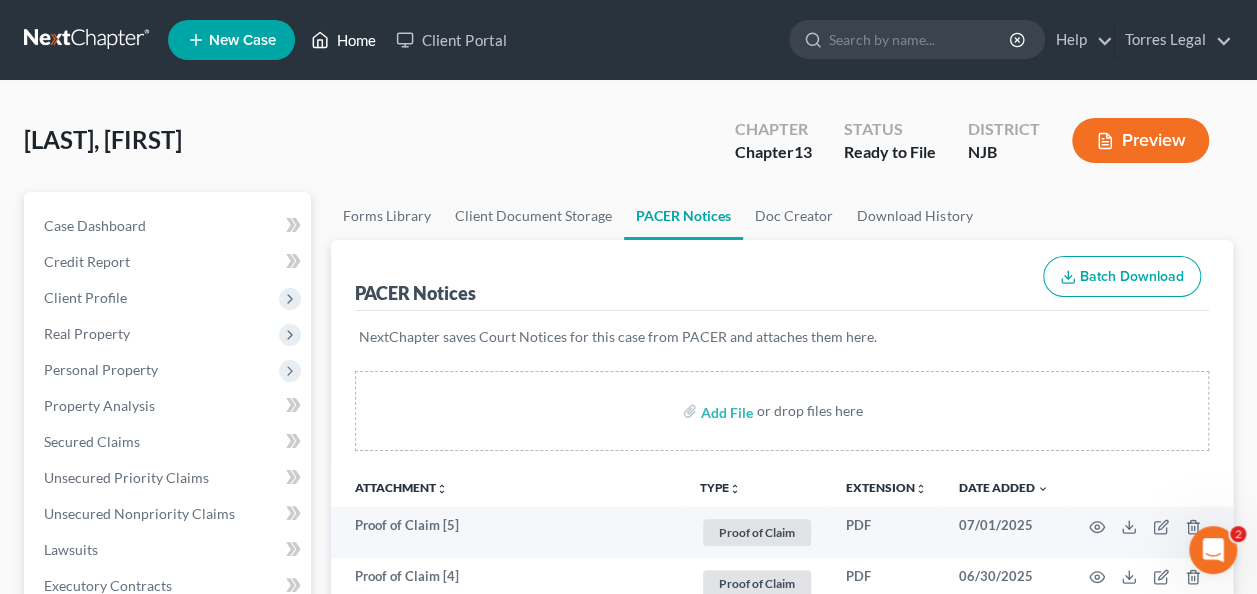 click on "Home" at bounding box center (343, 40) 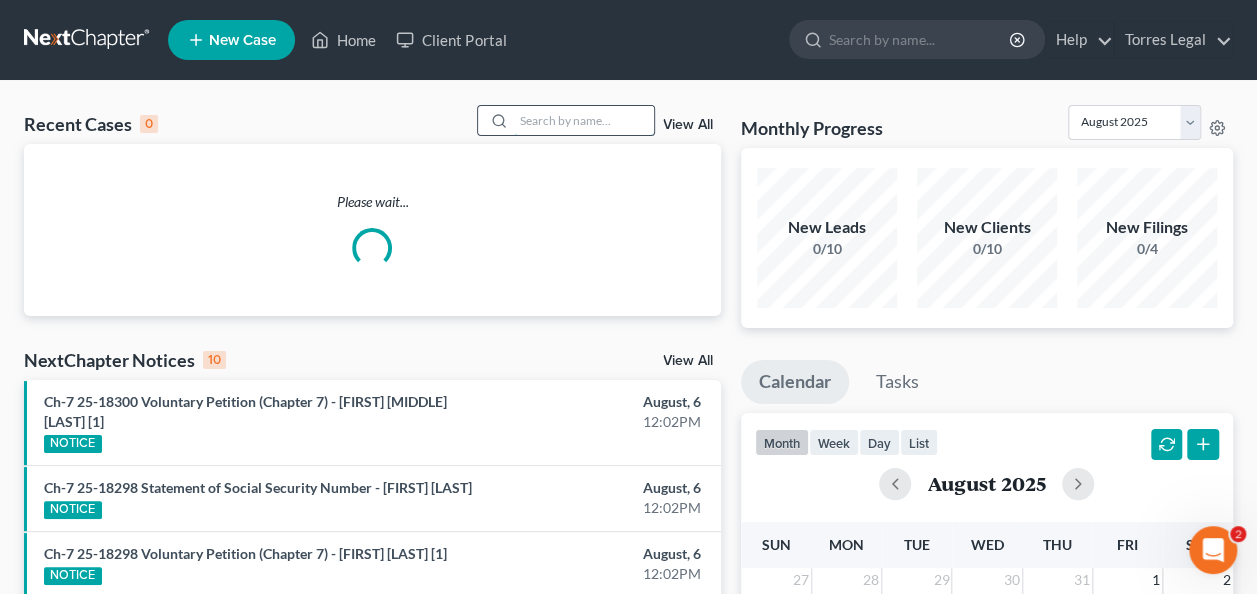 click at bounding box center (584, 120) 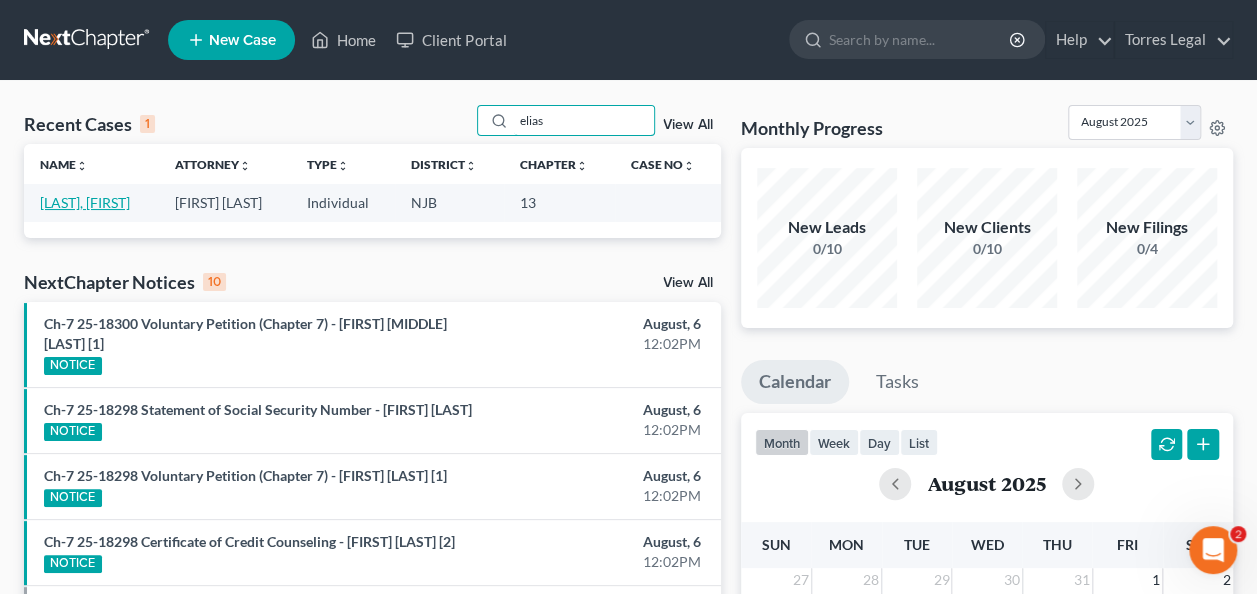 type on "elias" 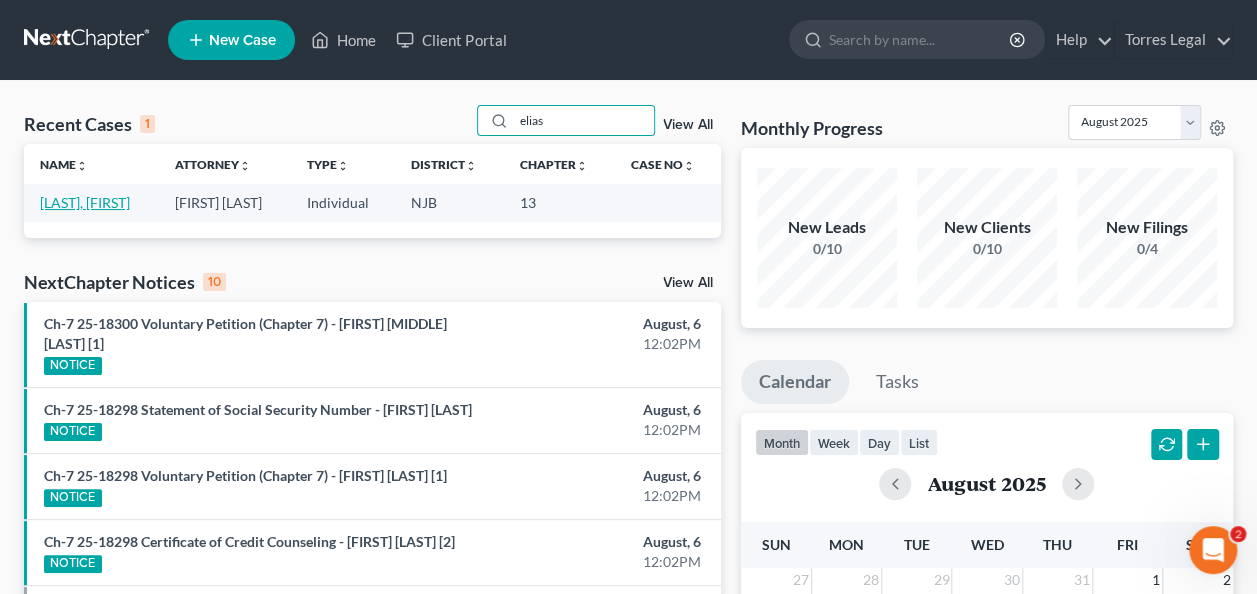 click on "[LAST], [FIRST]" at bounding box center (85, 202) 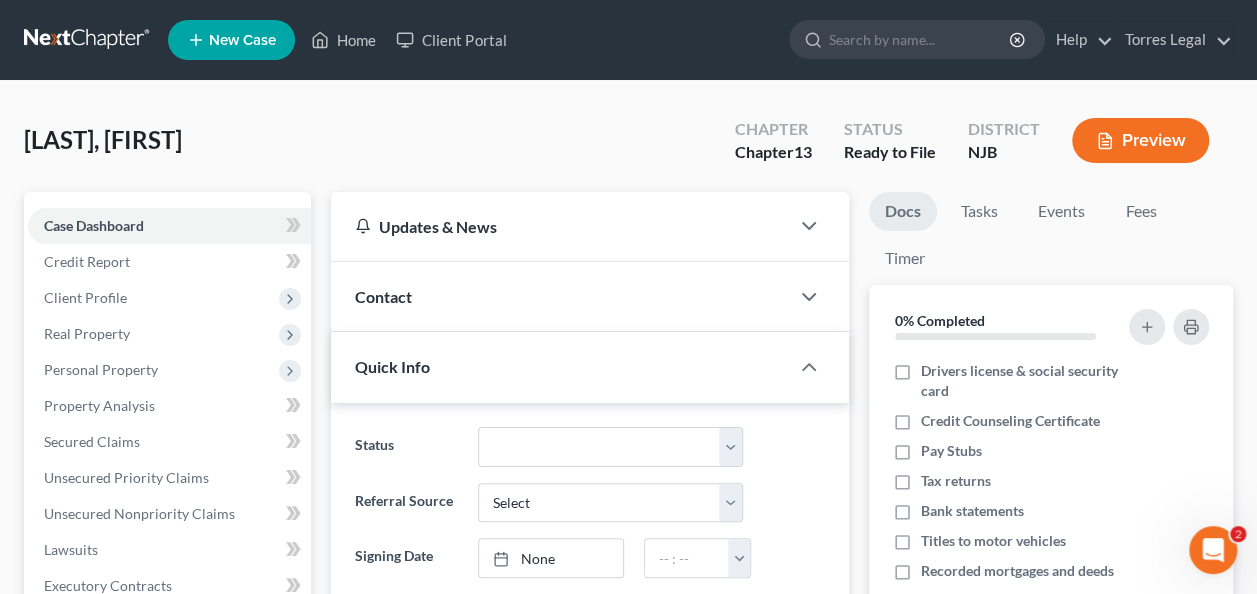 scroll, scrollTop: 172, scrollLeft: 0, axis: vertical 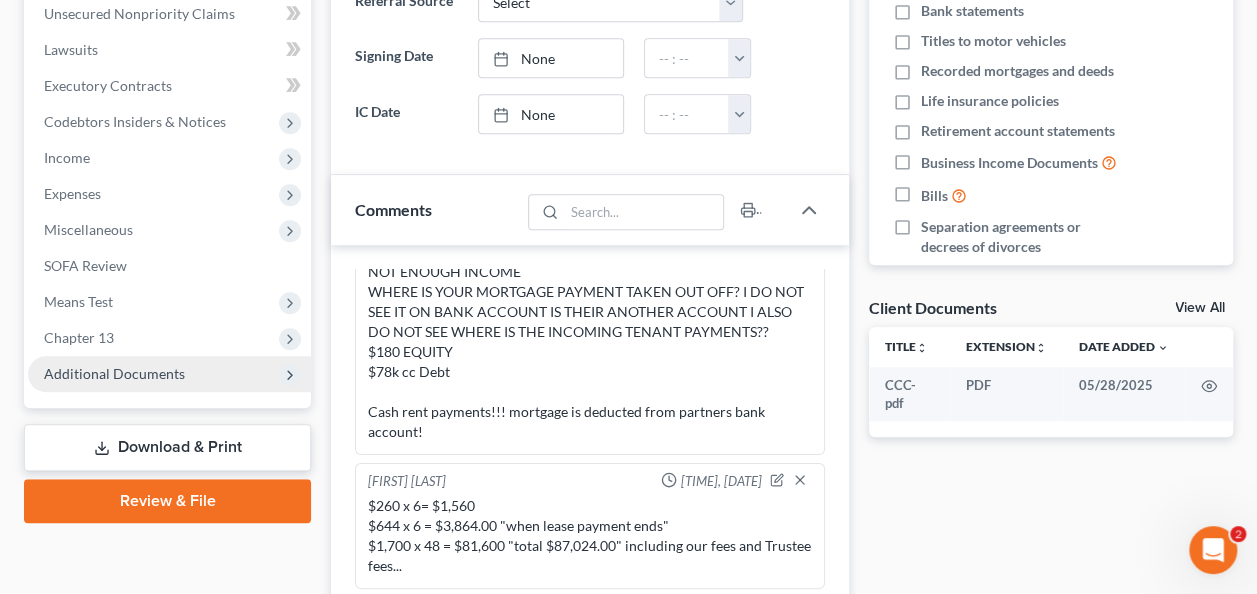 click on "Additional Documents" at bounding box center [114, 373] 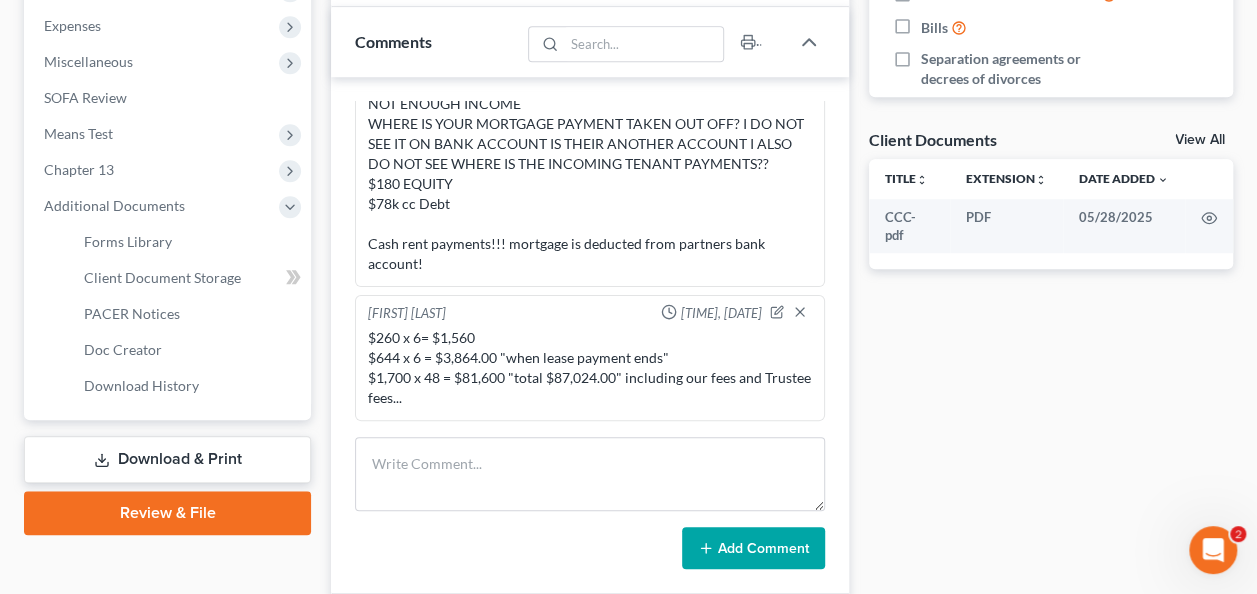 scroll, scrollTop: 700, scrollLeft: 0, axis: vertical 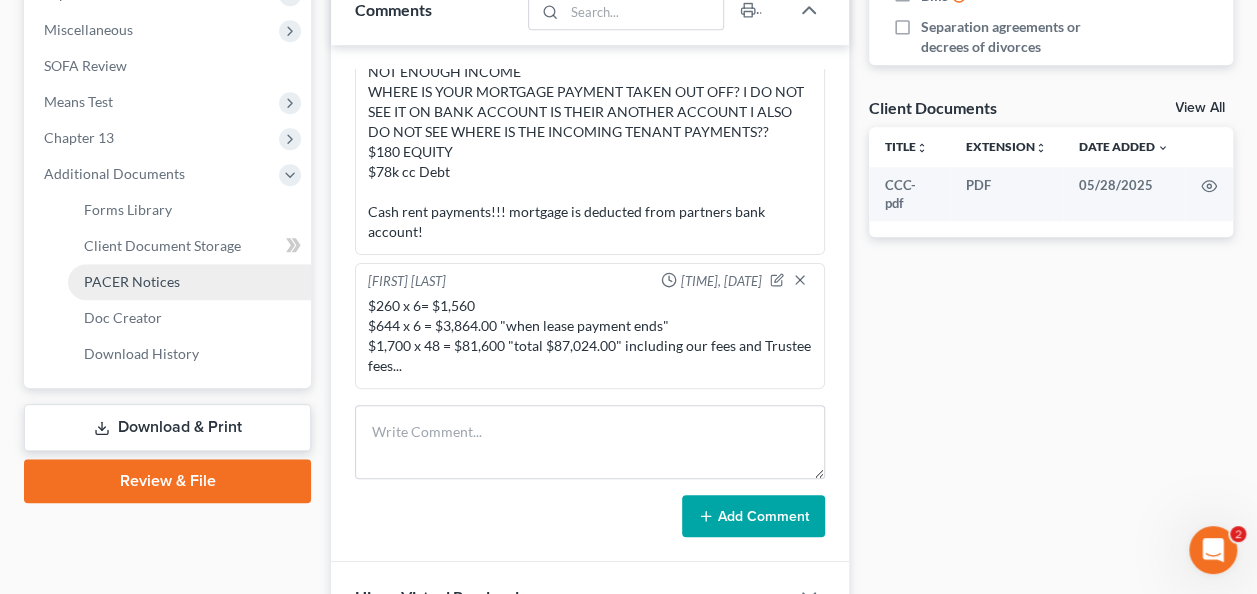 click on "PACER Notices" at bounding box center [189, 282] 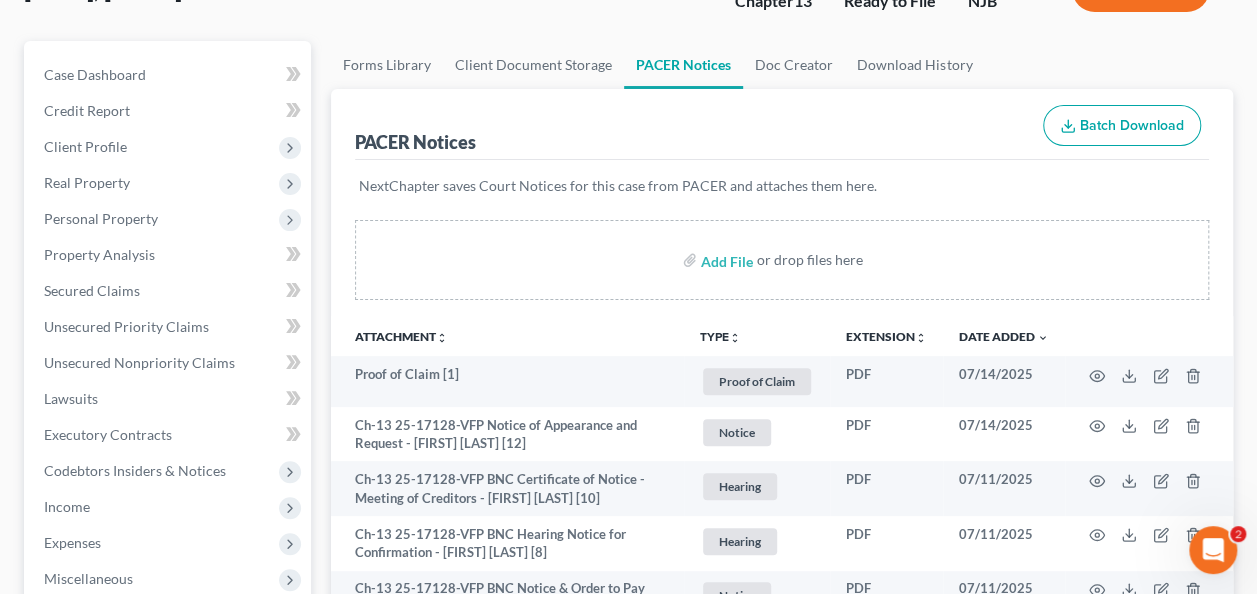 scroll, scrollTop: 0, scrollLeft: 0, axis: both 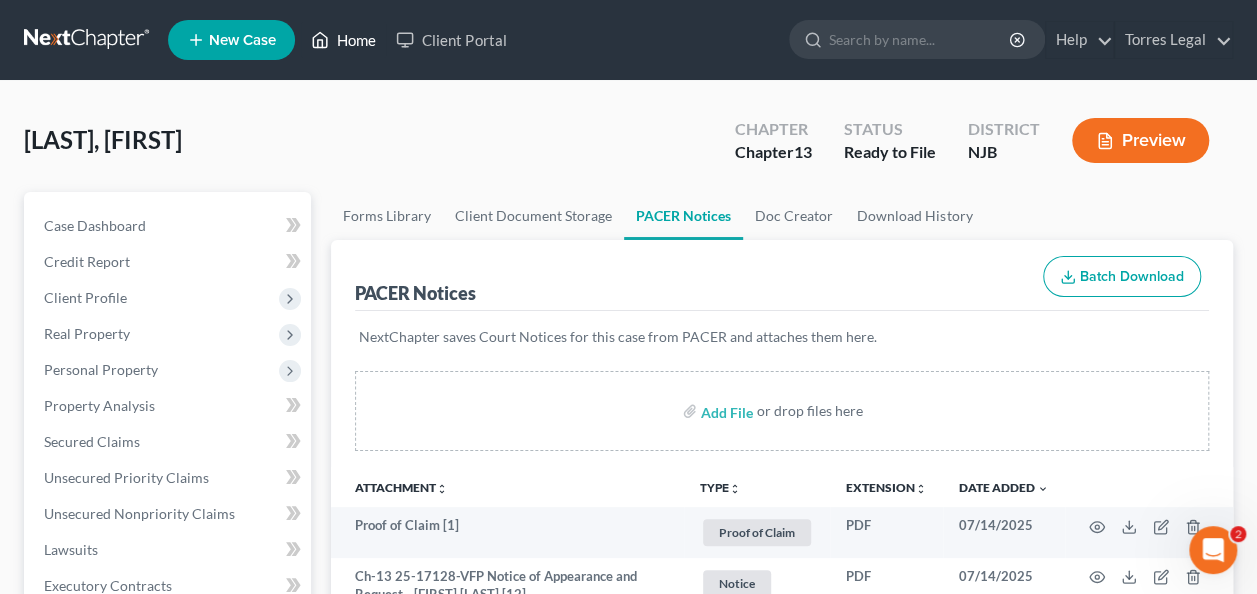 click on "Home" at bounding box center (343, 40) 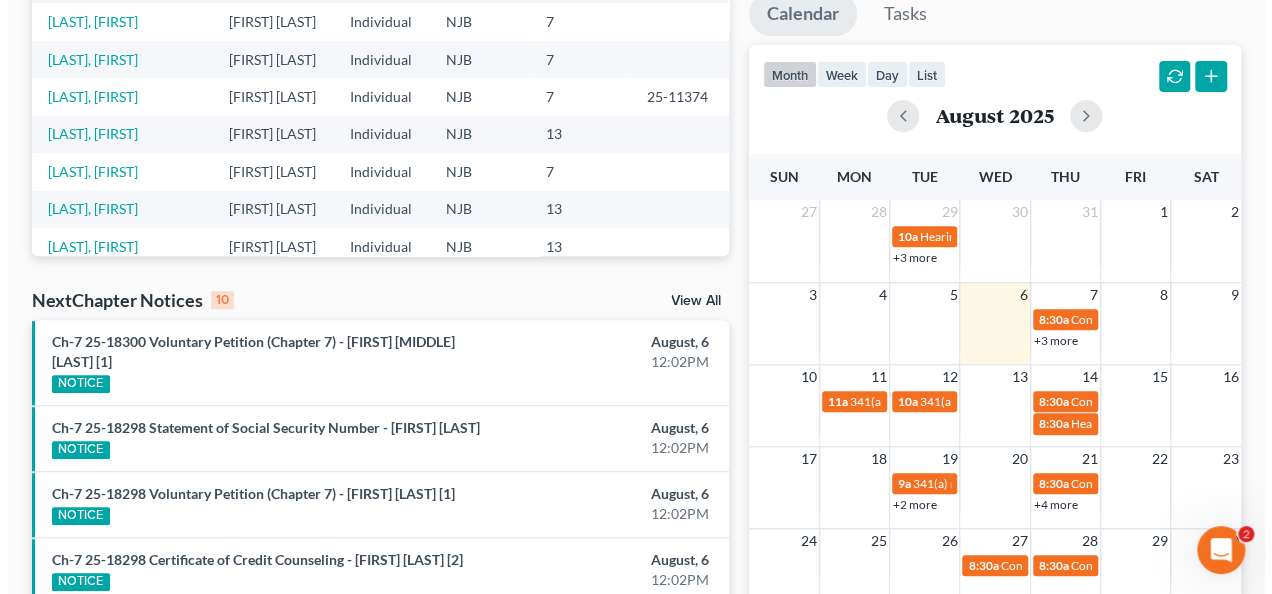 scroll, scrollTop: 400, scrollLeft: 0, axis: vertical 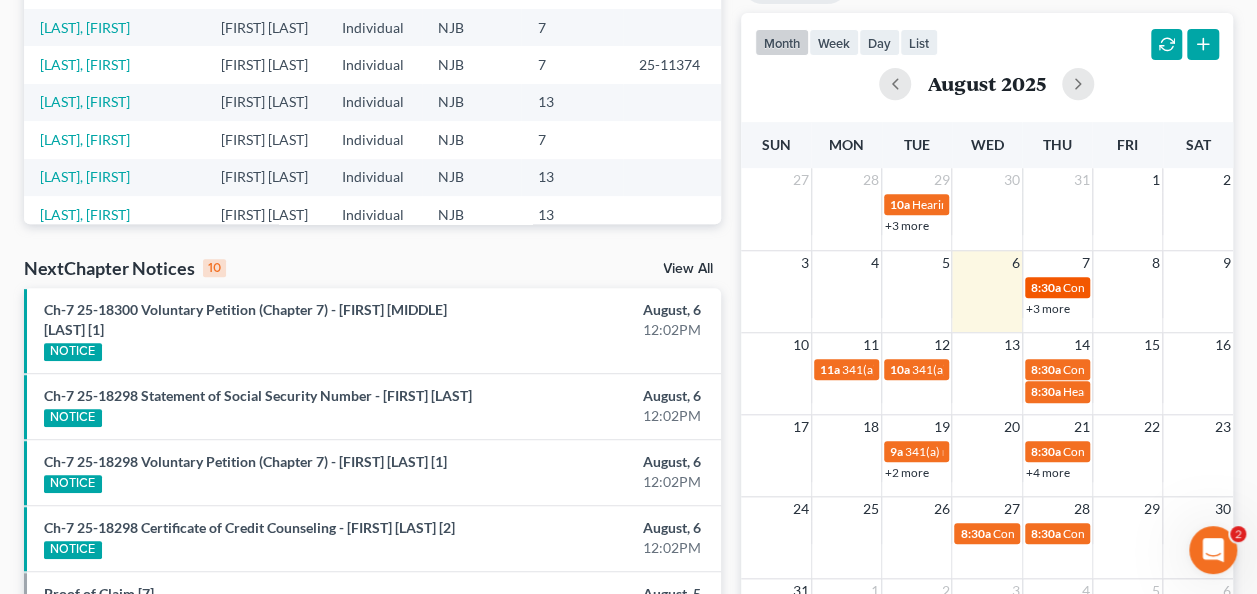 click on "8:30a" at bounding box center (1046, 287) 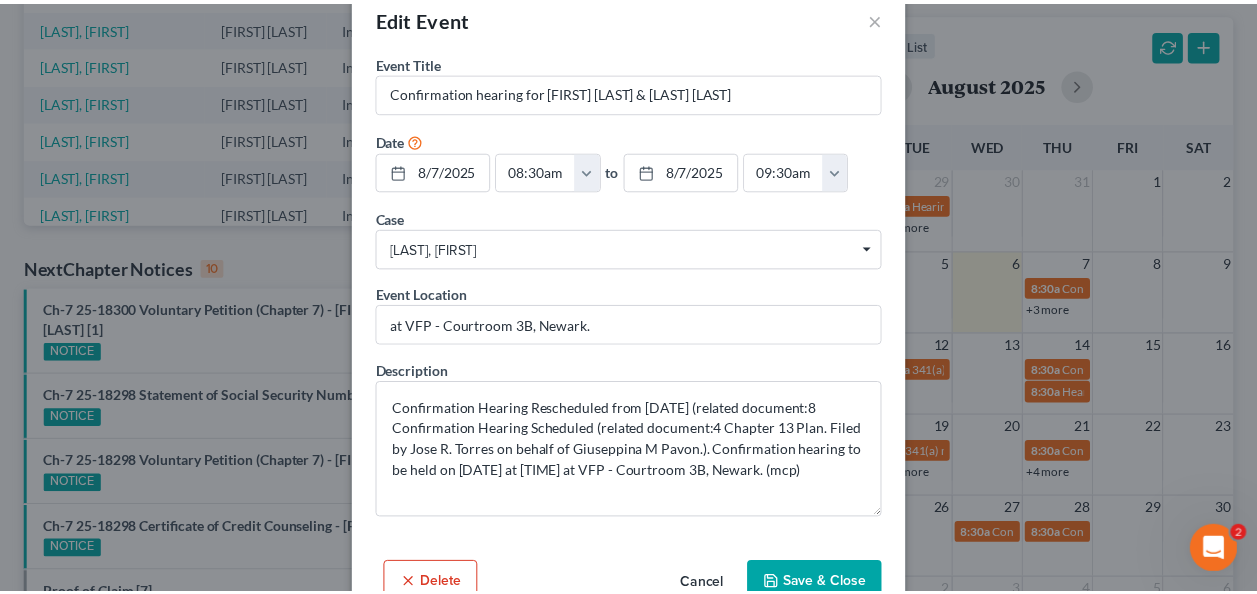 scroll, scrollTop: 0, scrollLeft: 0, axis: both 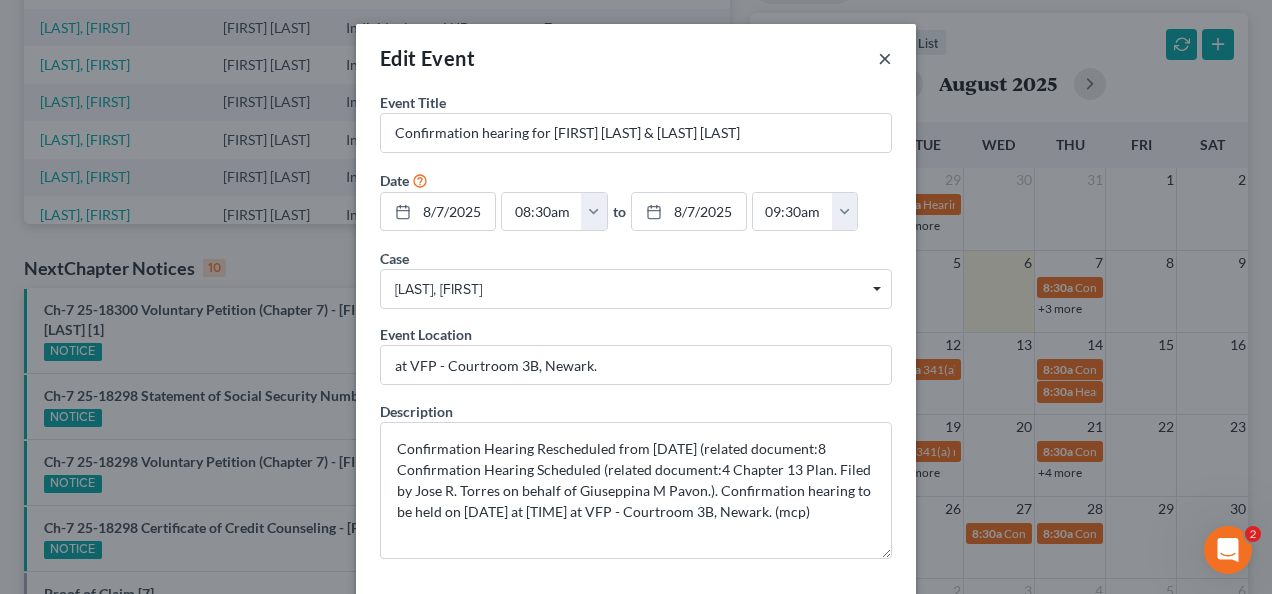 click on "×" at bounding box center [885, 58] 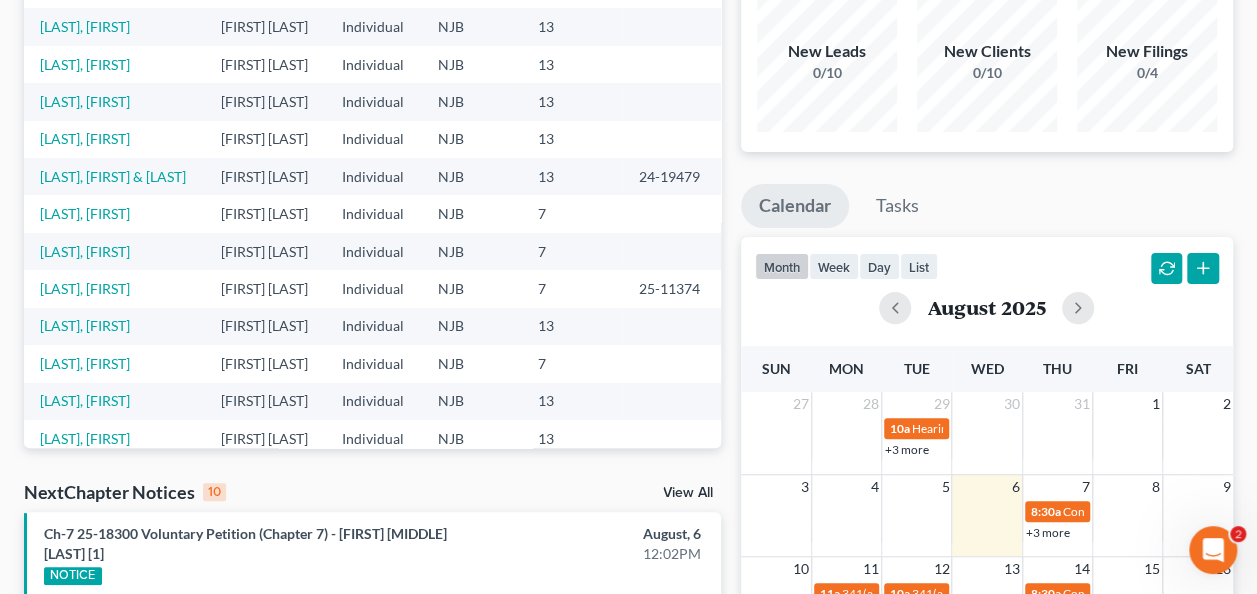 scroll, scrollTop: 0, scrollLeft: 0, axis: both 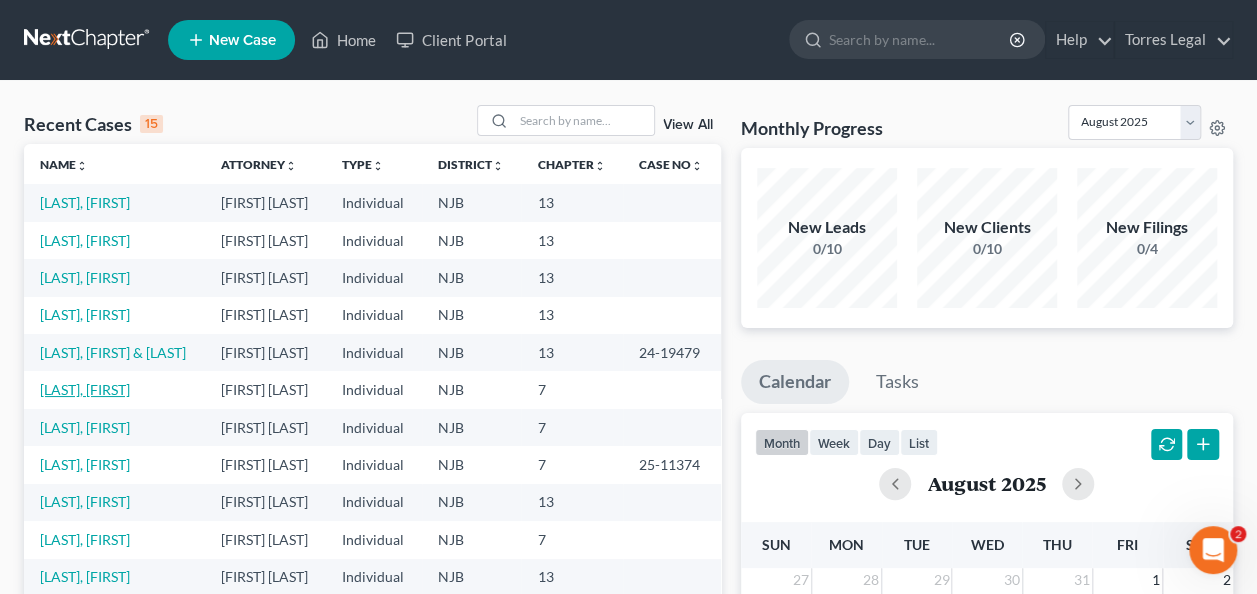 click on "[LAST], [FIRST]" at bounding box center (85, 389) 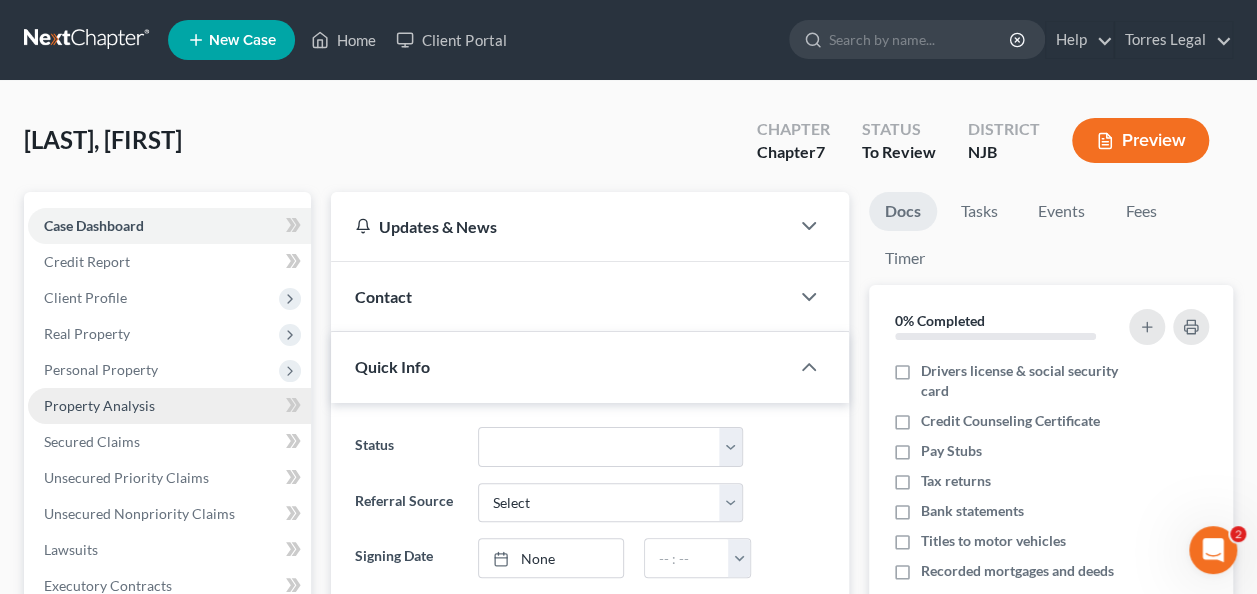 scroll, scrollTop: 849, scrollLeft: 0, axis: vertical 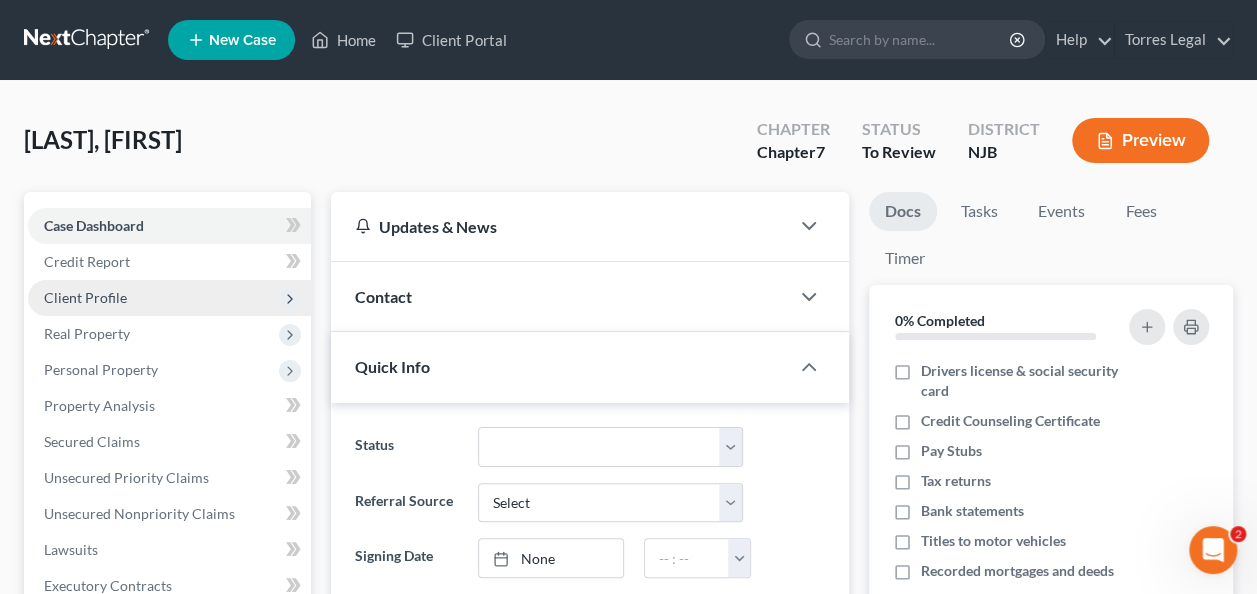 click on "Client Profile" at bounding box center (169, 298) 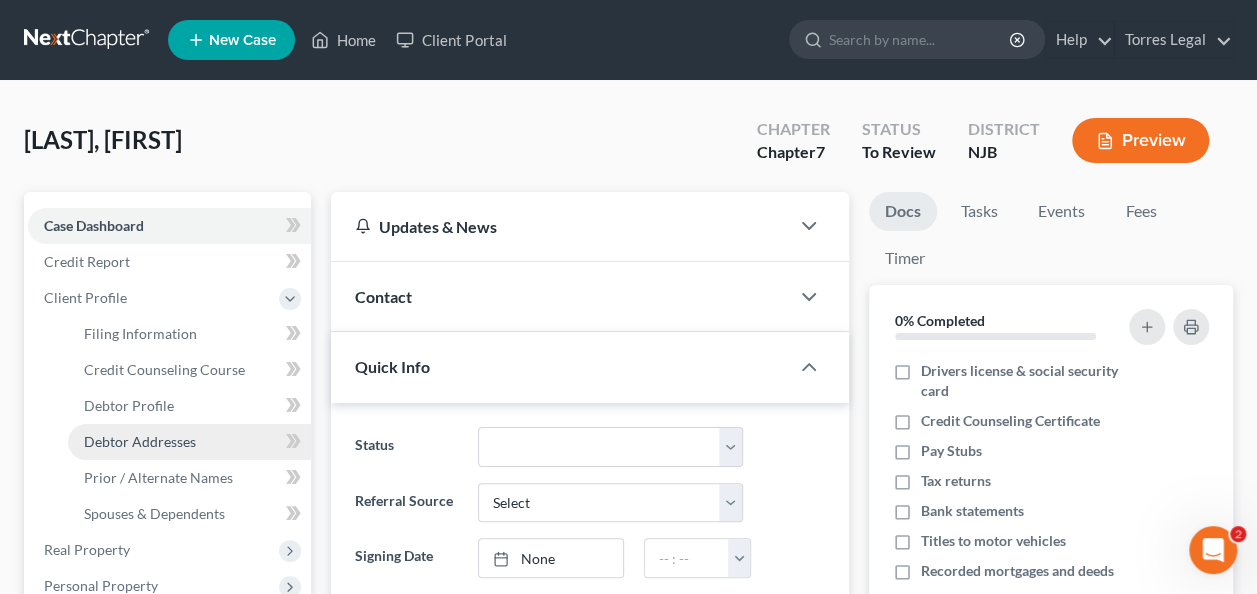 click on "Debtor Addresses" at bounding box center [140, 441] 